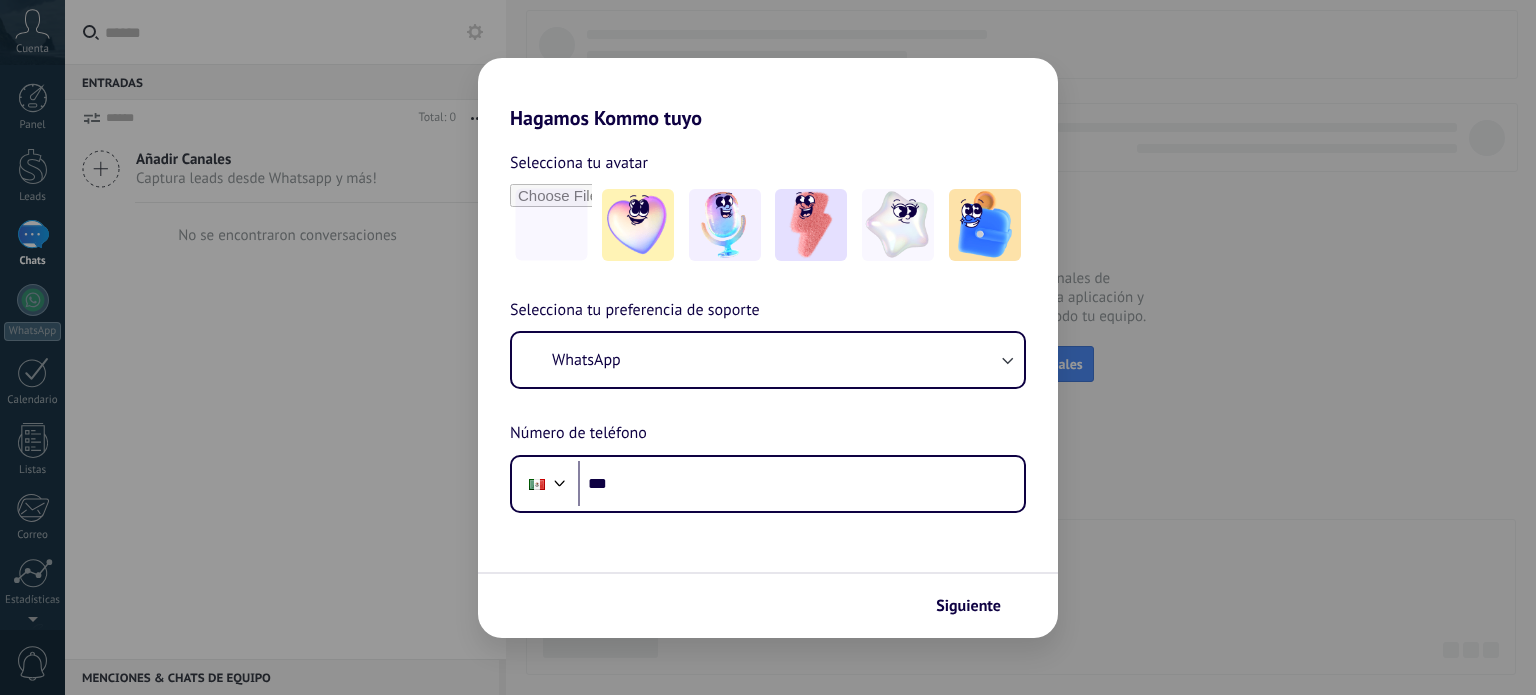 scroll, scrollTop: 0, scrollLeft: 0, axis: both 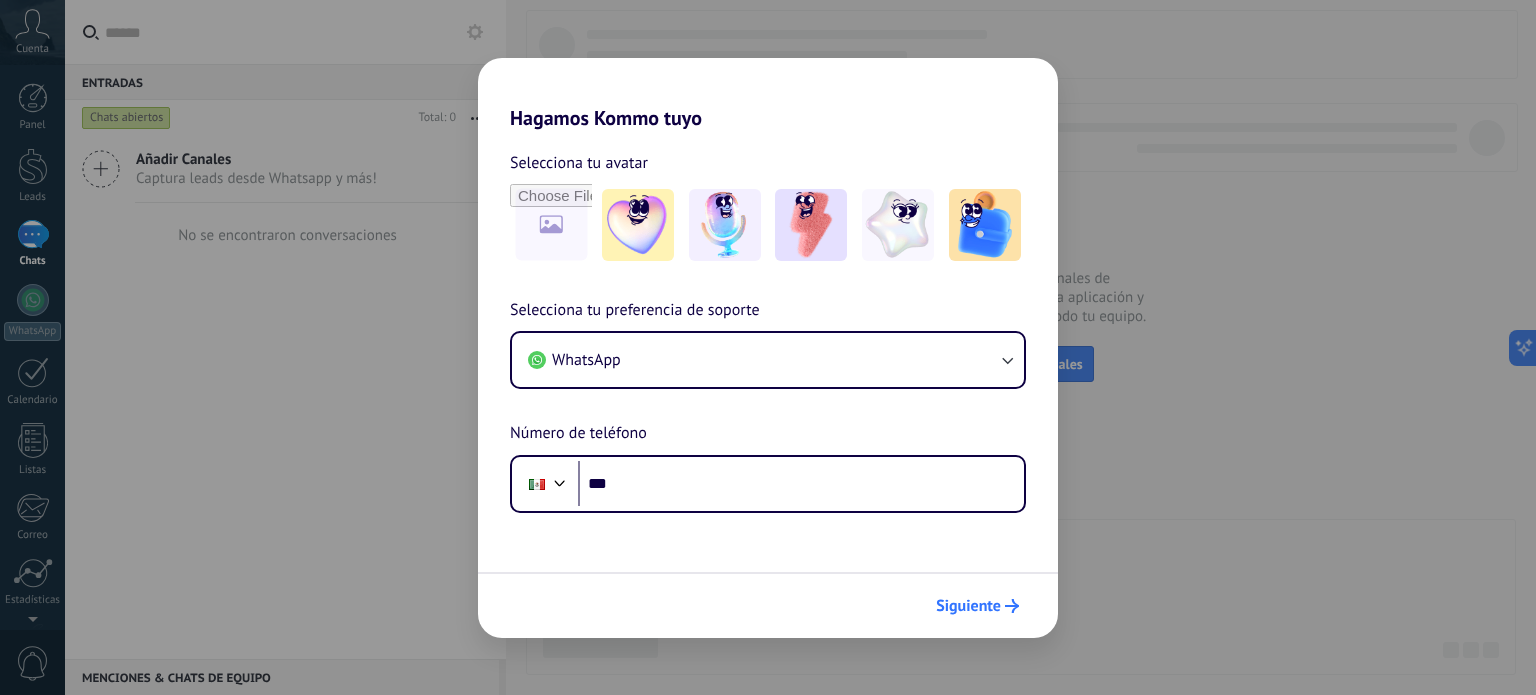 click on "Siguiente" at bounding box center [968, 606] 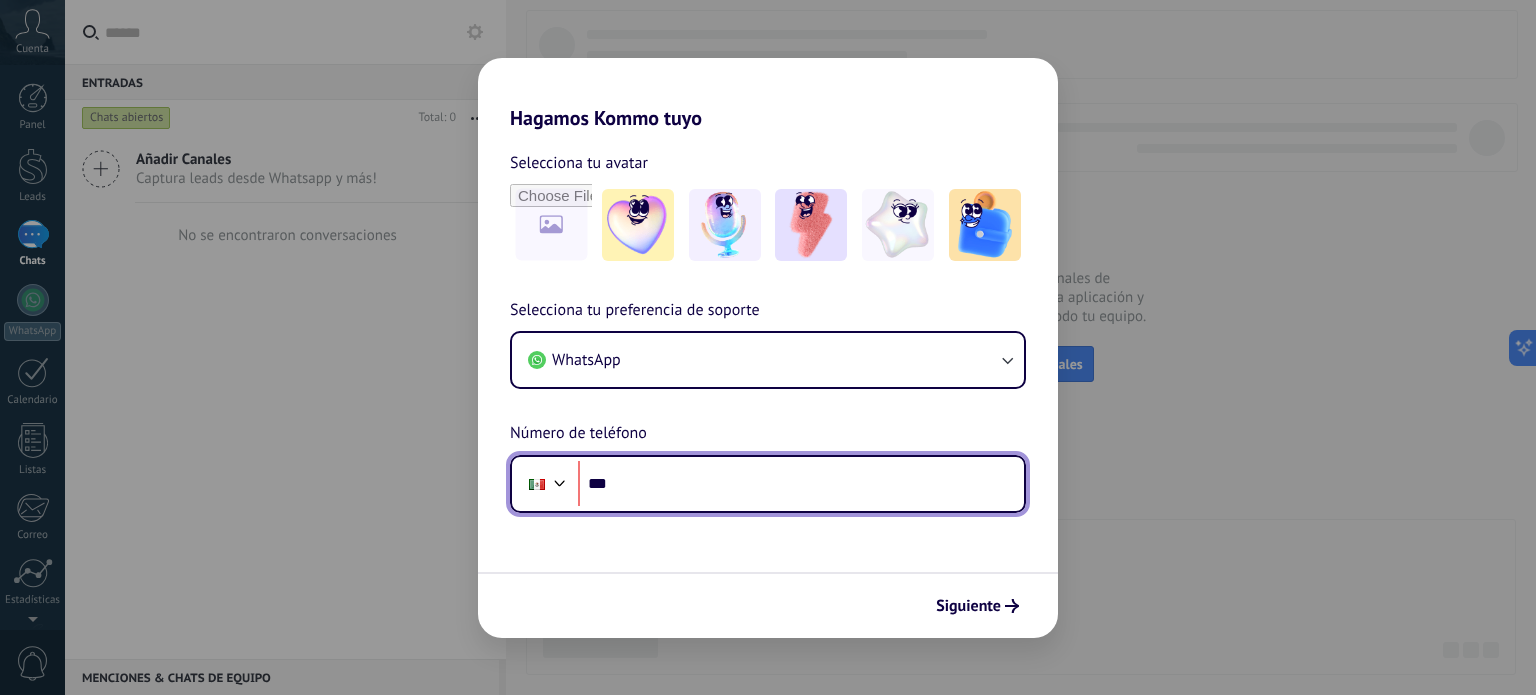 click on "***" at bounding box center (801, 484) 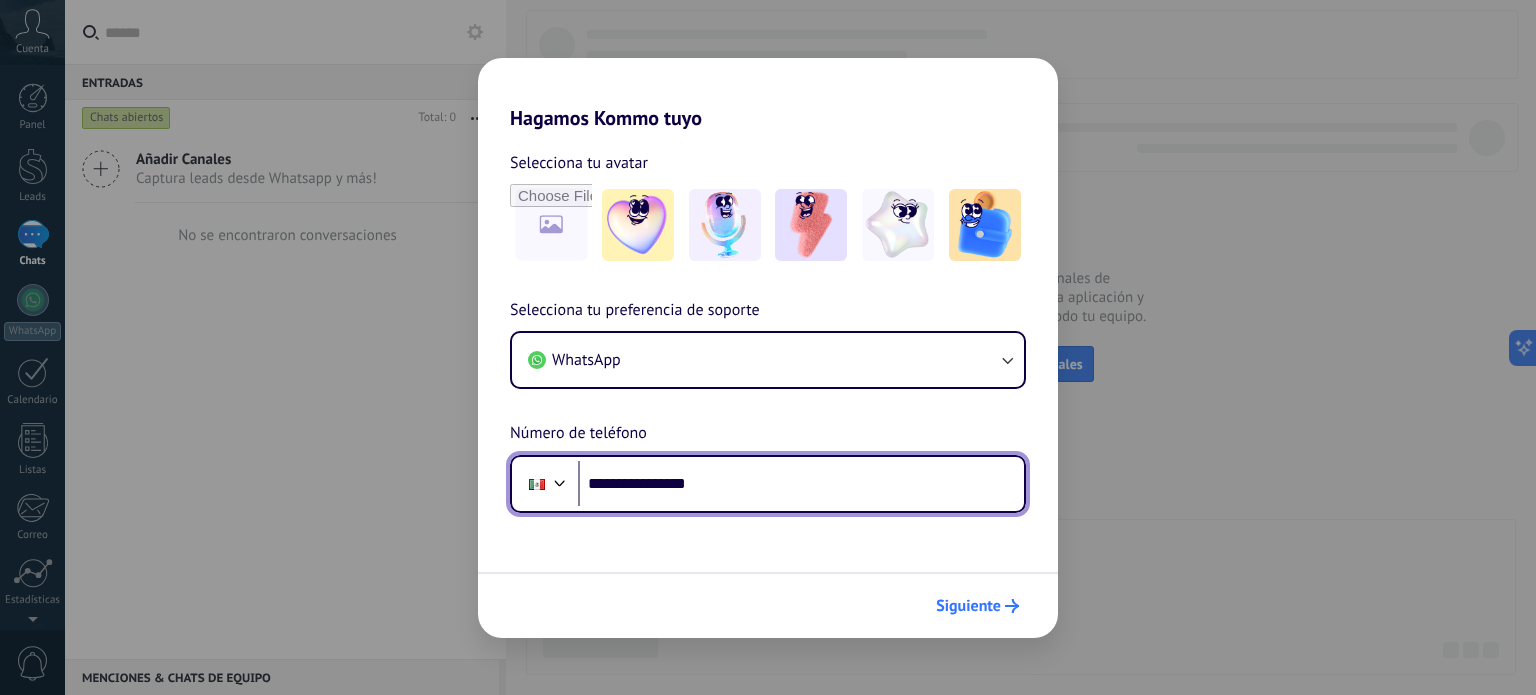 type on "**********" 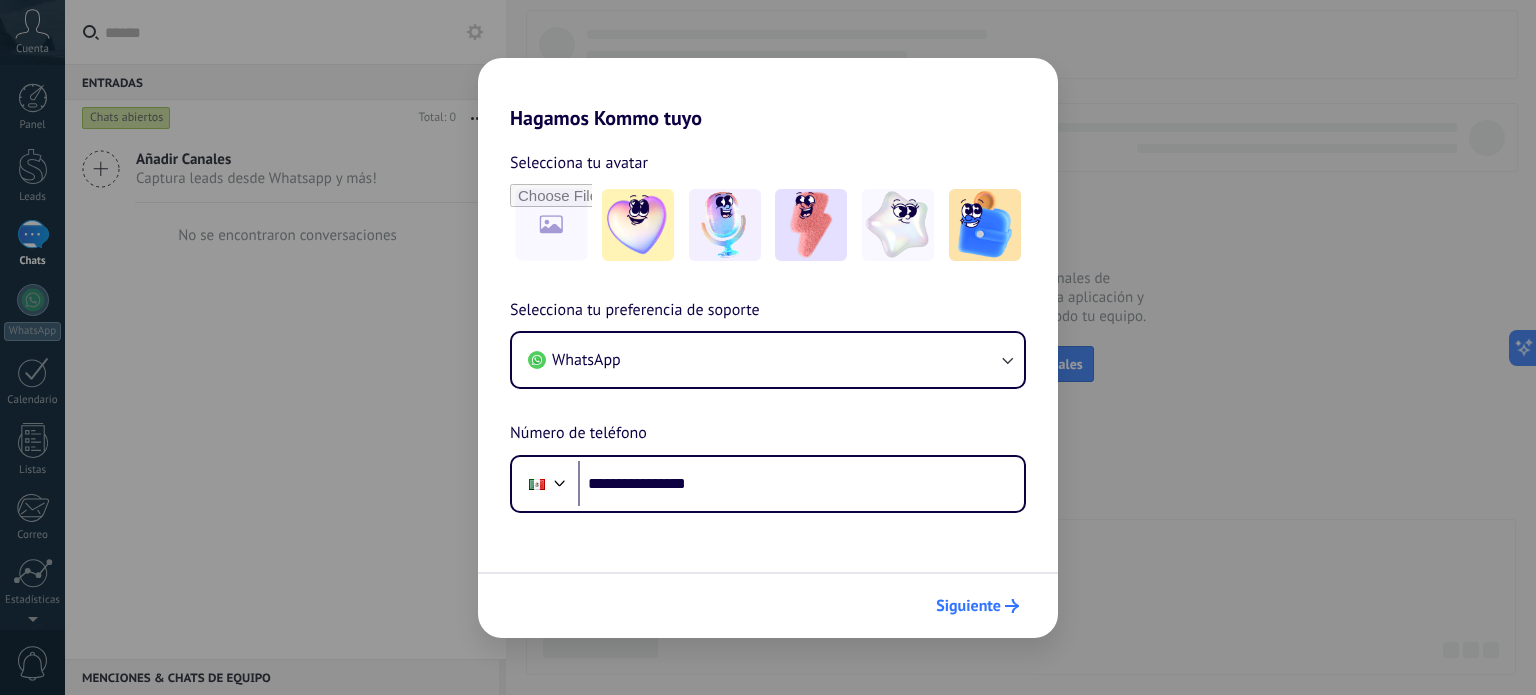 click on "Siguiente" at bounding box center [968, 606] 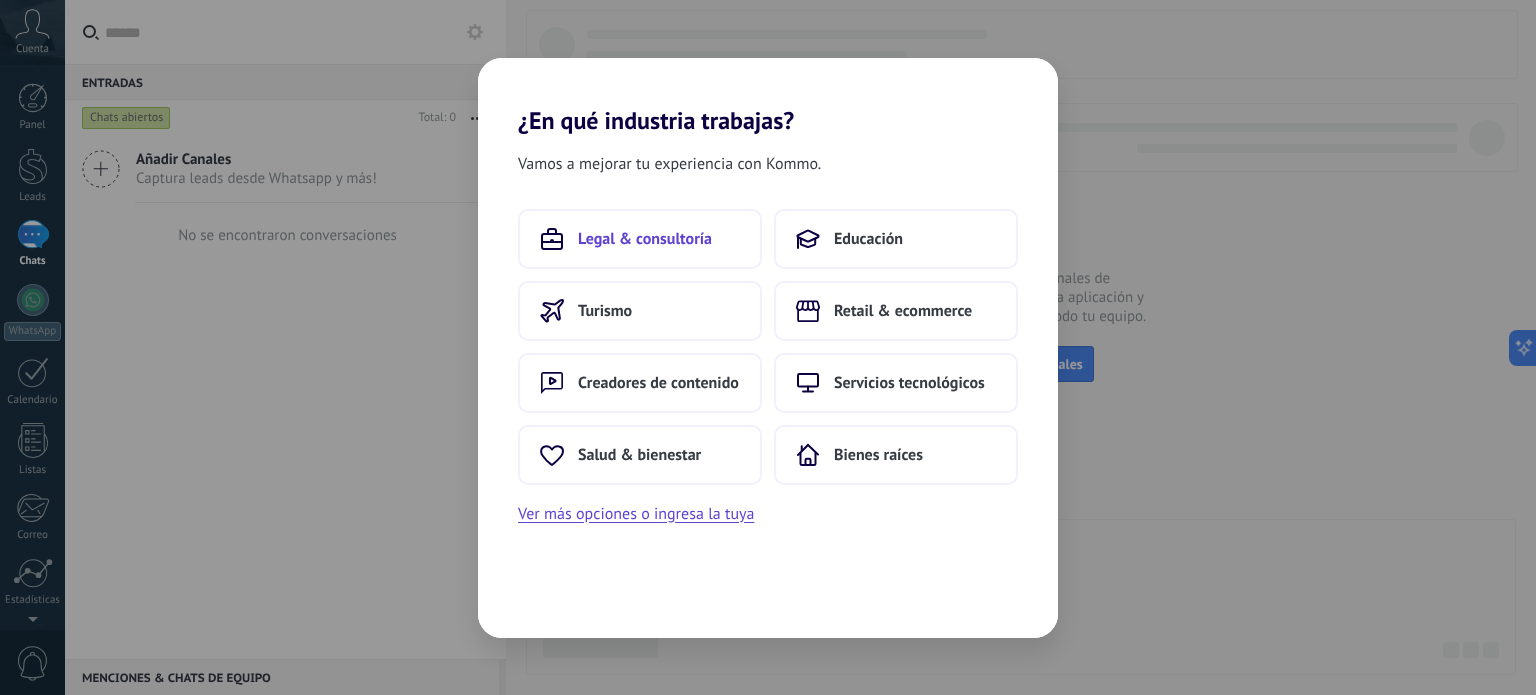 click on "Legal & consultoría" at bounding box center (645, 239) 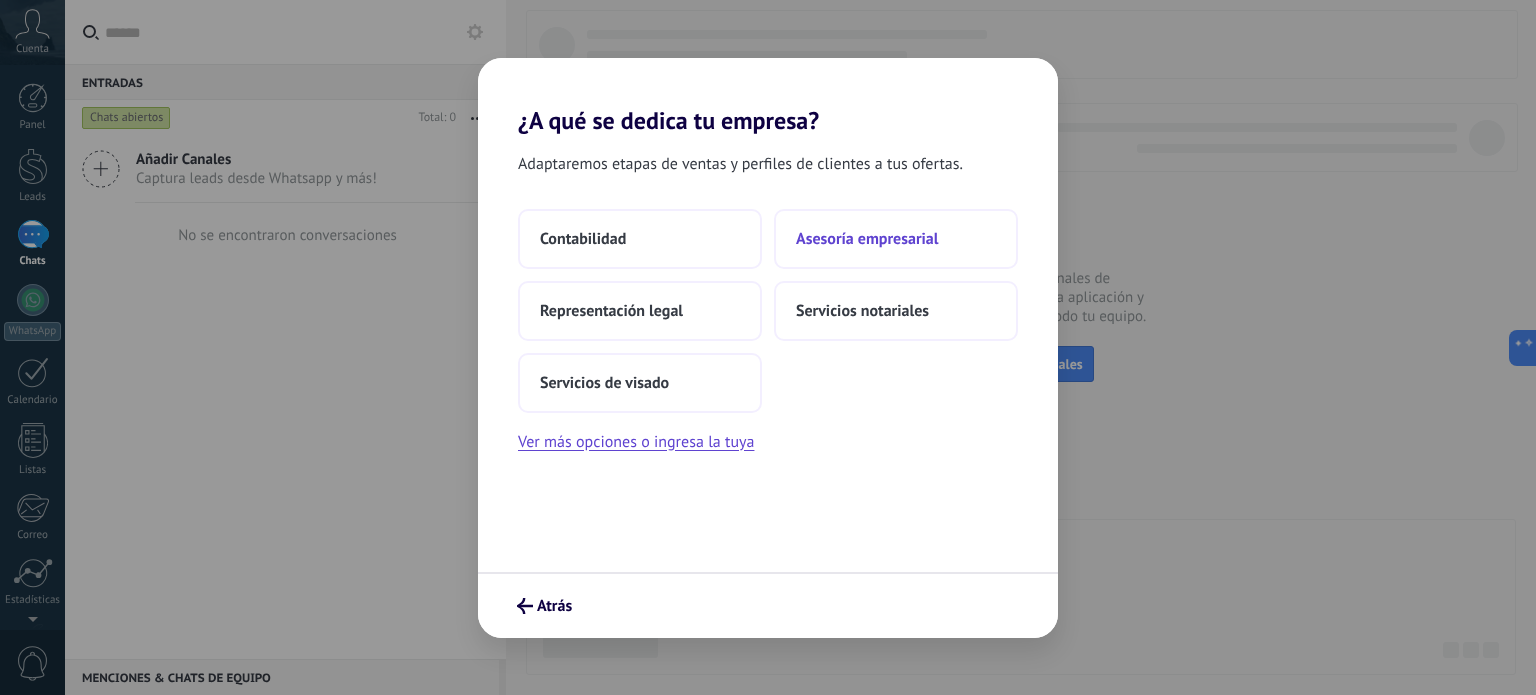 click on "Asesoría empresarial" at bounding box center (896, 239) 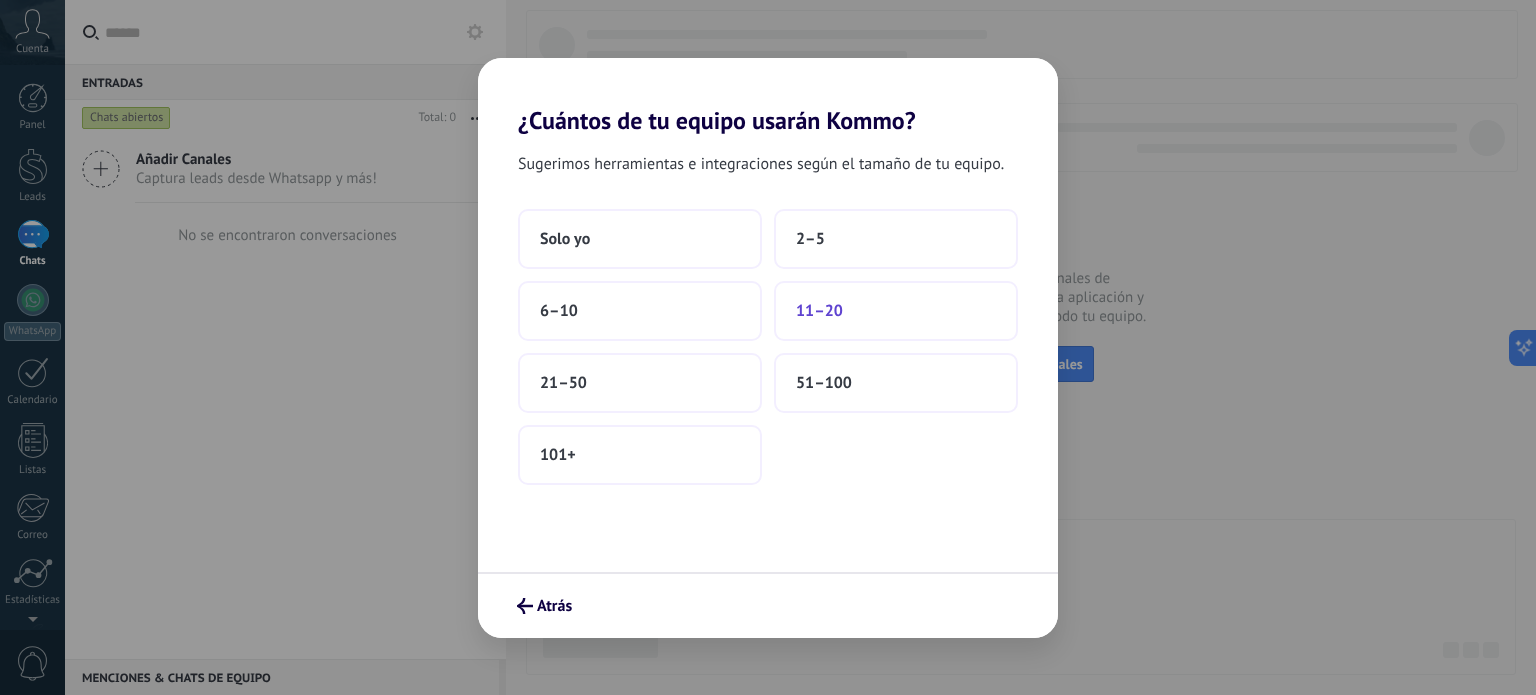click on "11–20" at bounding box center [896, 311] 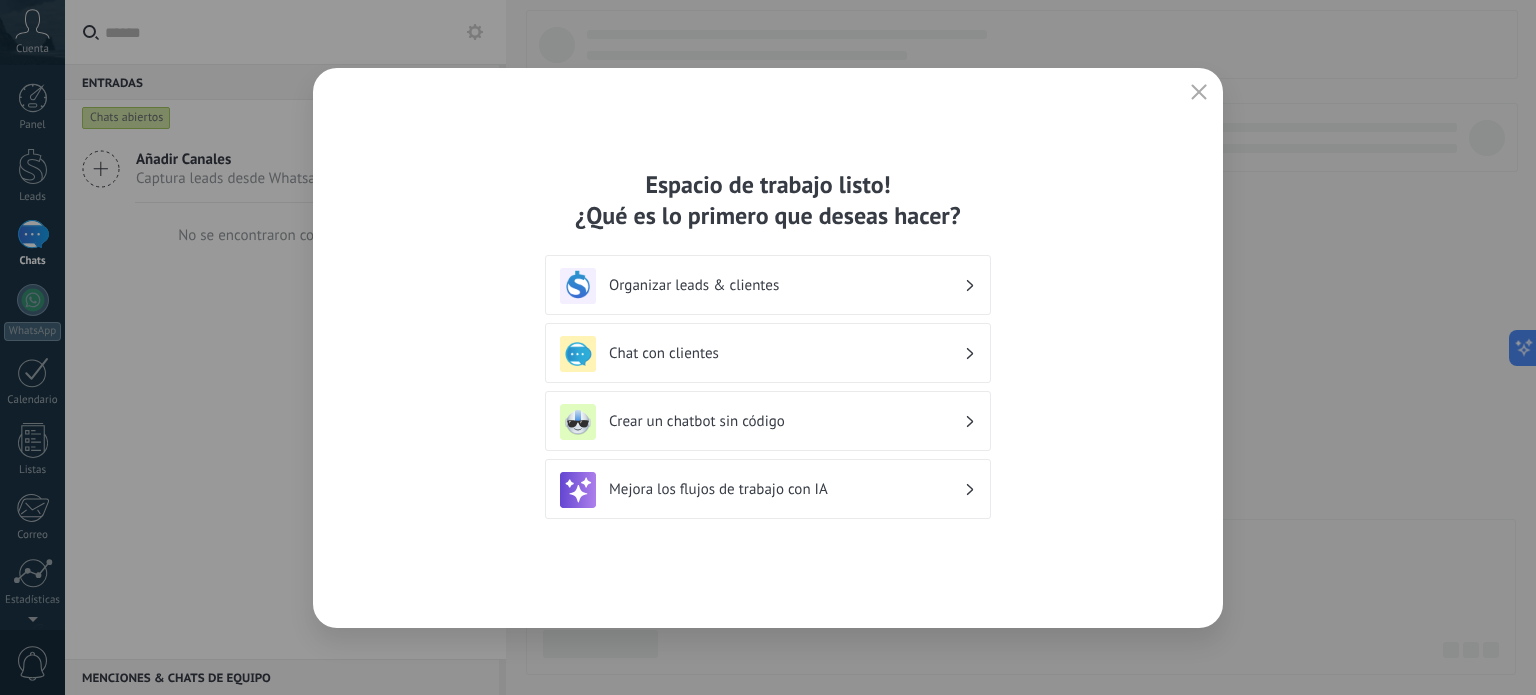 click 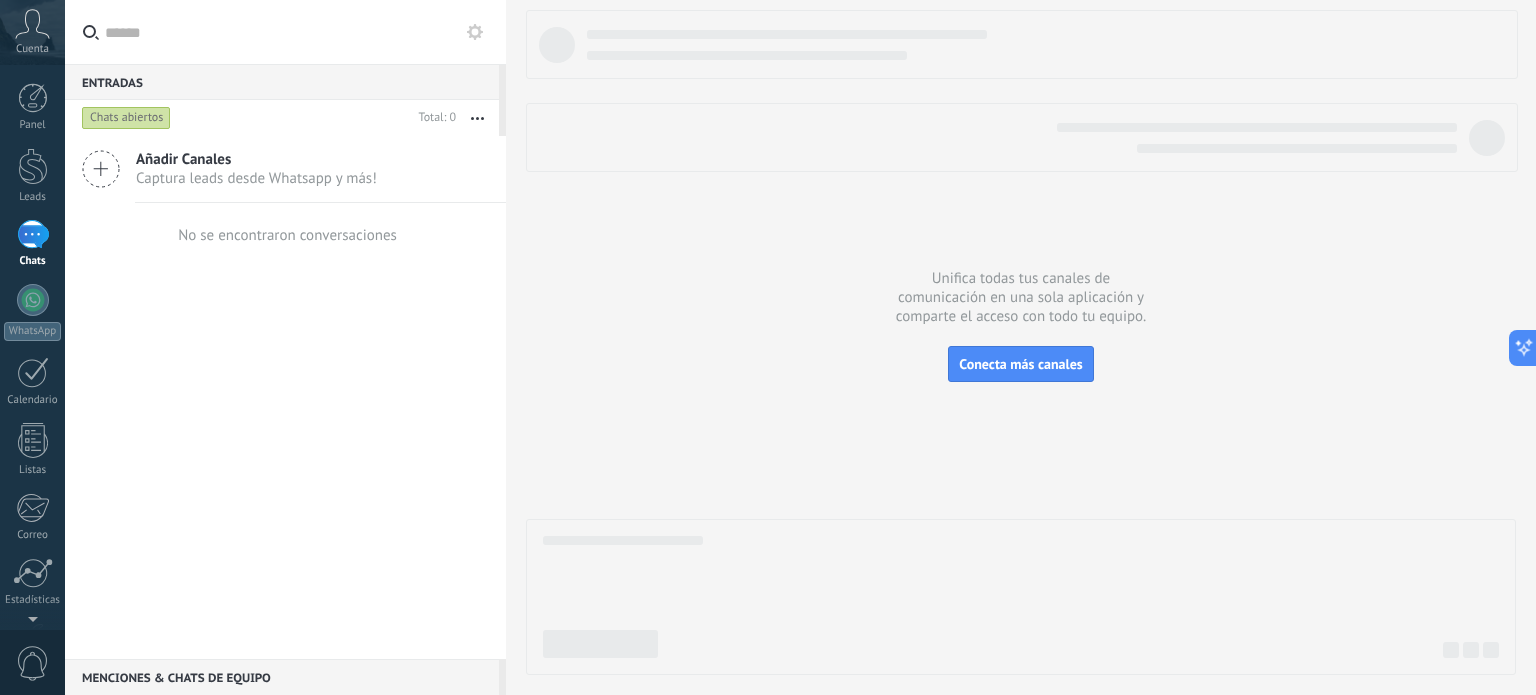scroll, scrollTop: 136, scrollLeft: 0, axis: vertical 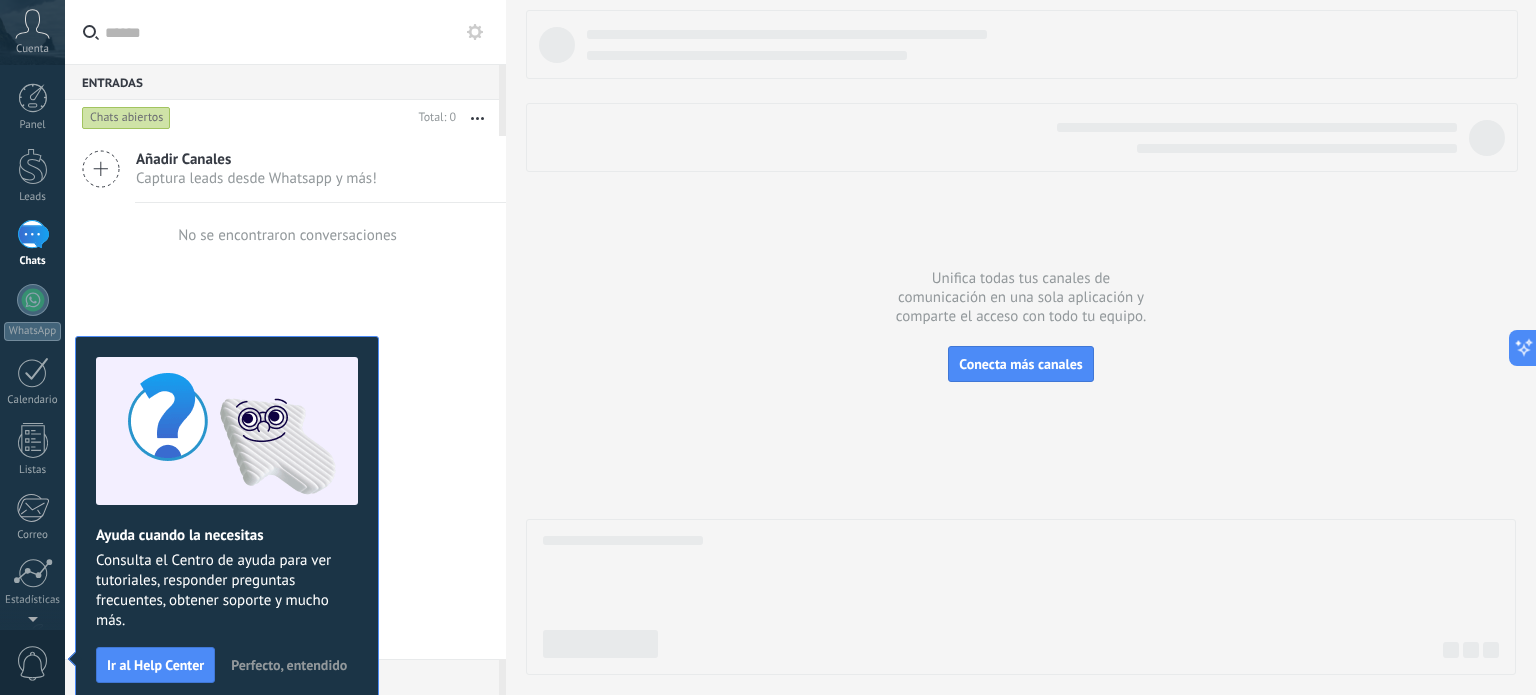 click on "Unifica todas tus canales de comunicación en una sola aplicación y comparte el acceso con todo tu equipo. Conecta más canales" at bounding box center [1021, 347] 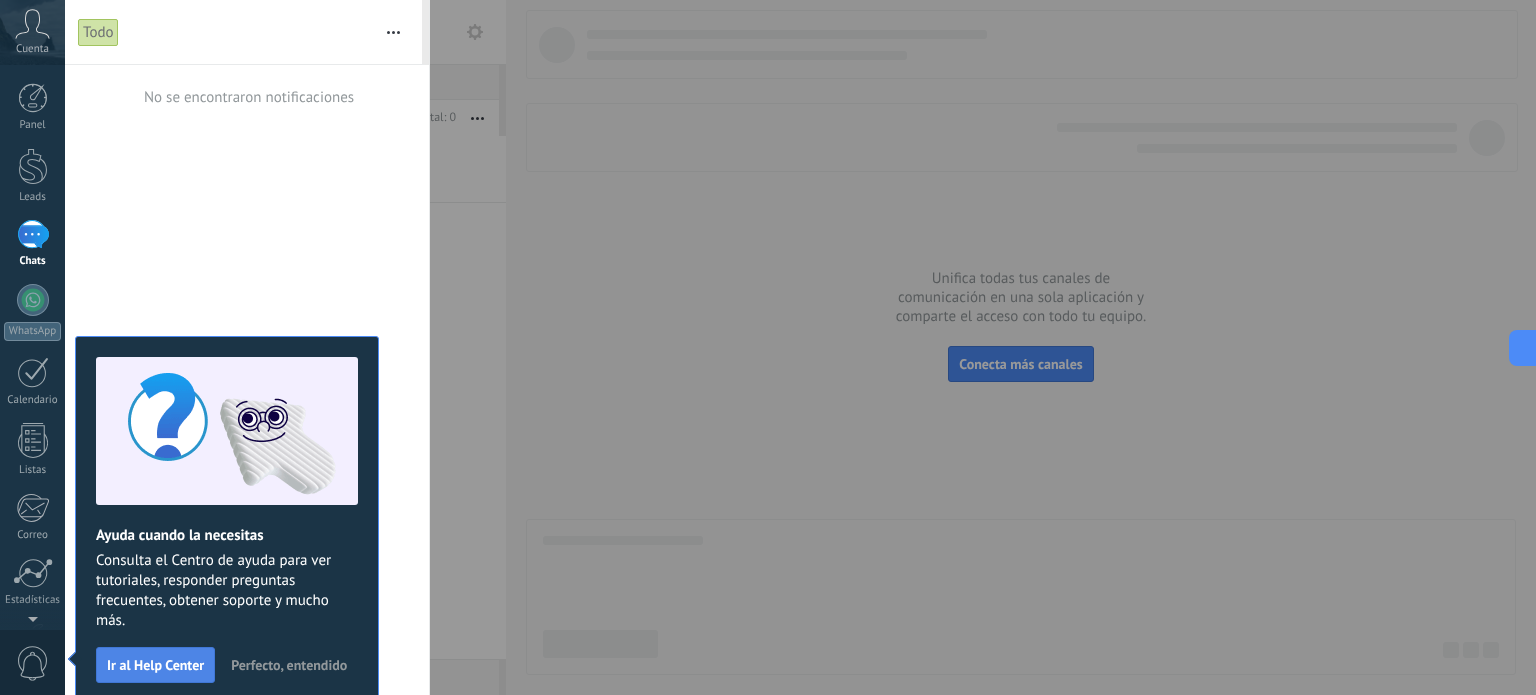 click on "Ir al Help Center" at bounding box center [155, 665] 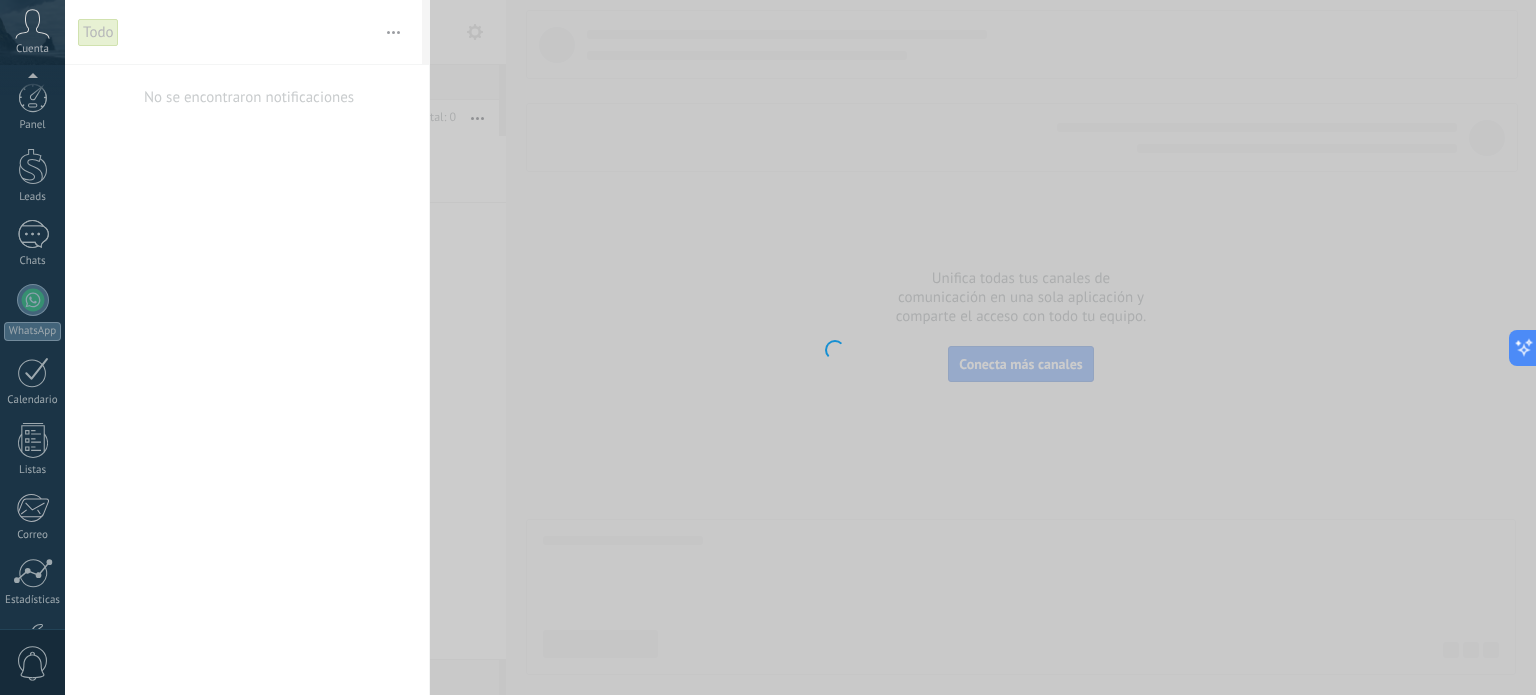 scroll, scrollTop: 136, scrollLeft: 0, axis: vertical 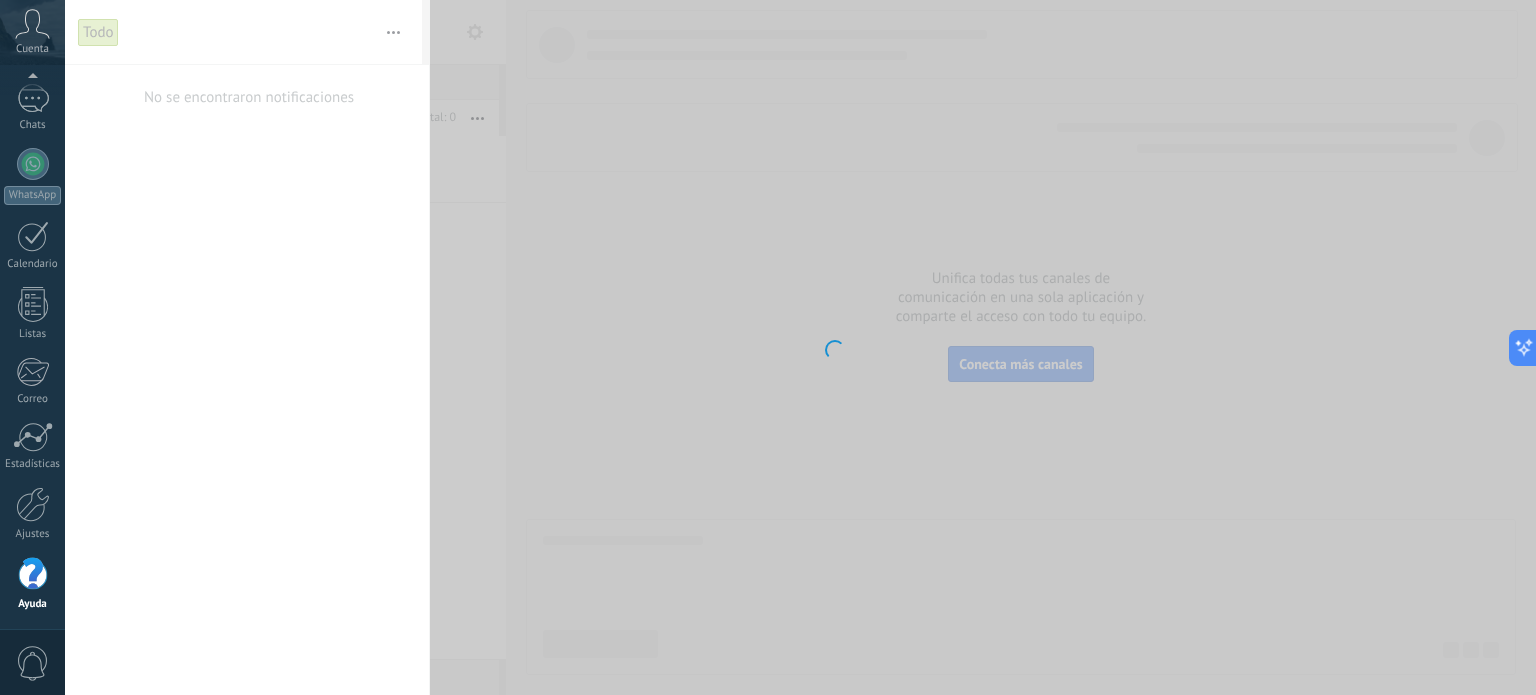 click on "Cuenta" at bounding box center [32, 32] 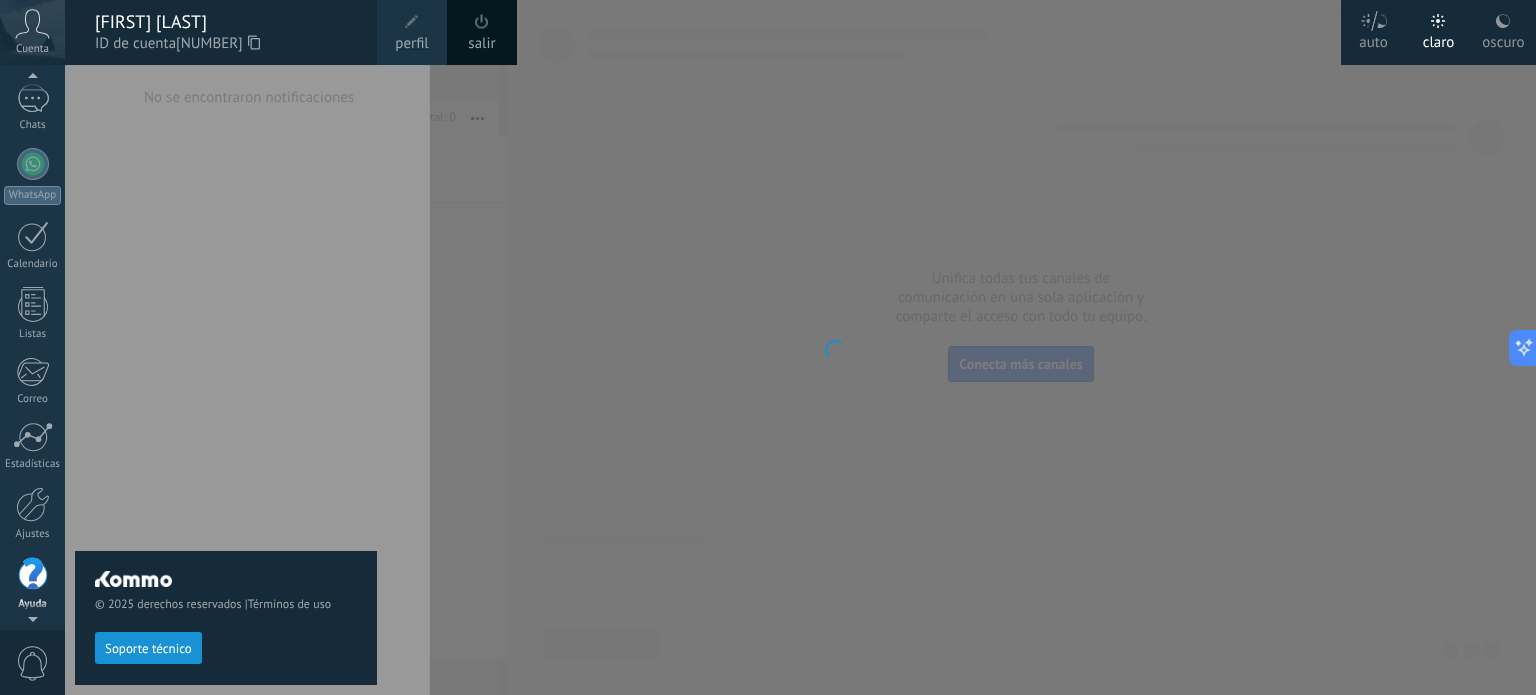 scroll, scrollTop: 126, scrollLeft: 0, axis: vertical 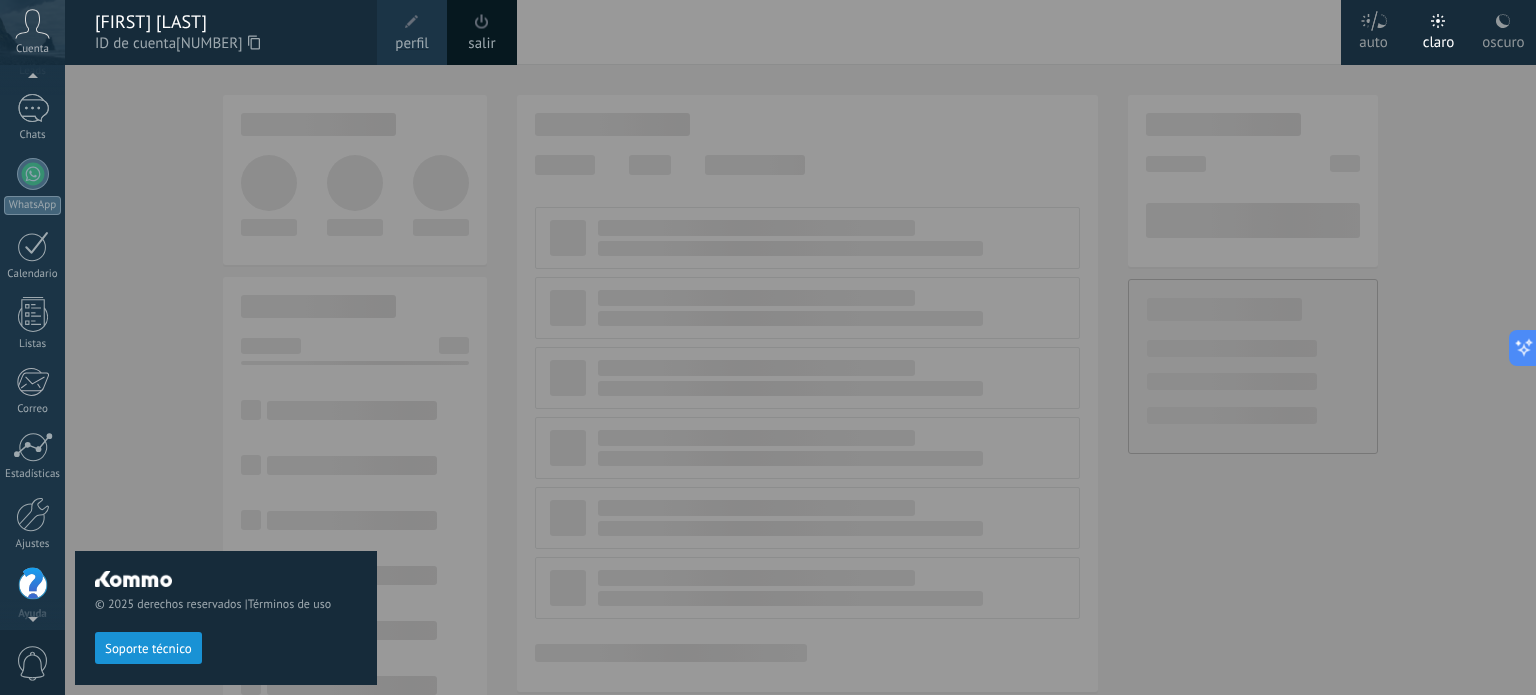 click on "©  2025  derechos reservados |  Términos de uso
Soporte técnico" at bounding box center [226, 380] 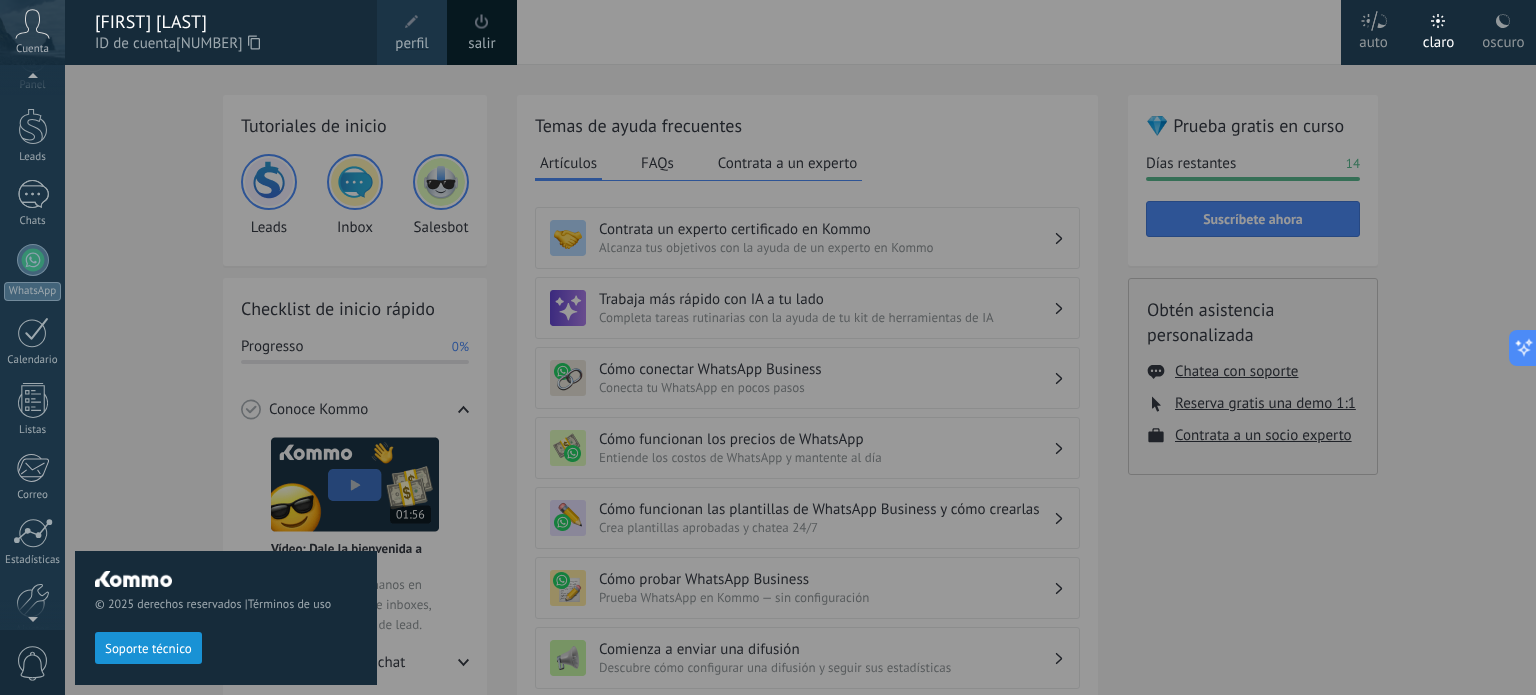 scroll, scrollTop: 0, scrollLeft: 0, axis: both 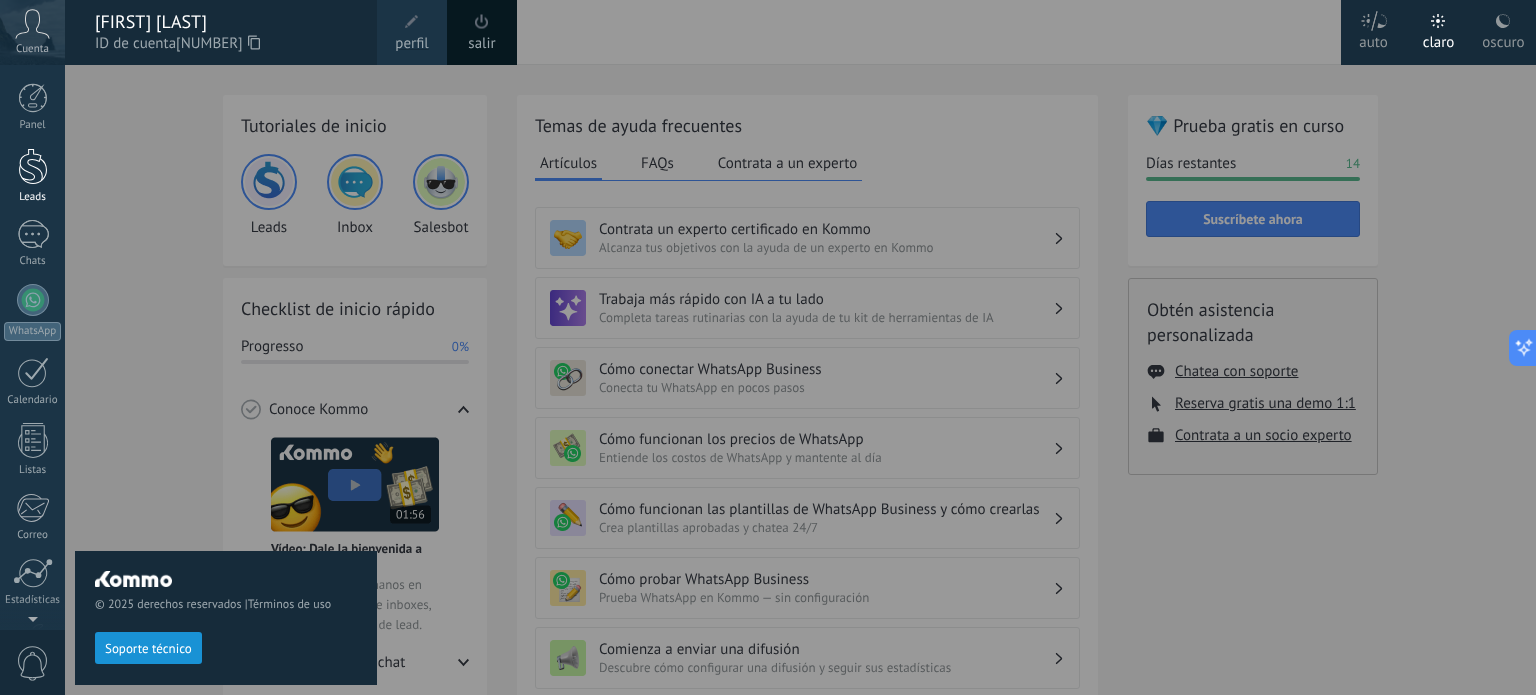 click on "Leads" at bounding box center (33, 197) 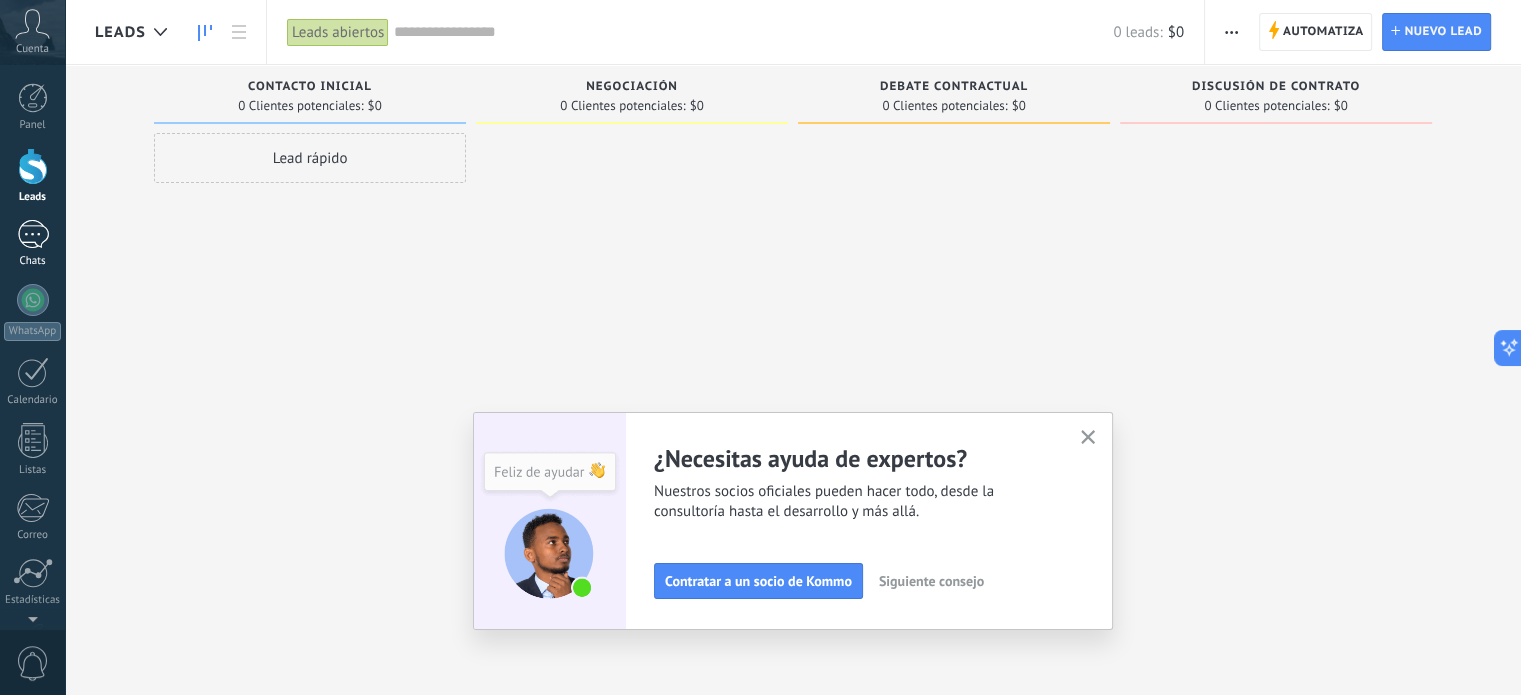 click on "Chats" at bounding box center (33, 261) 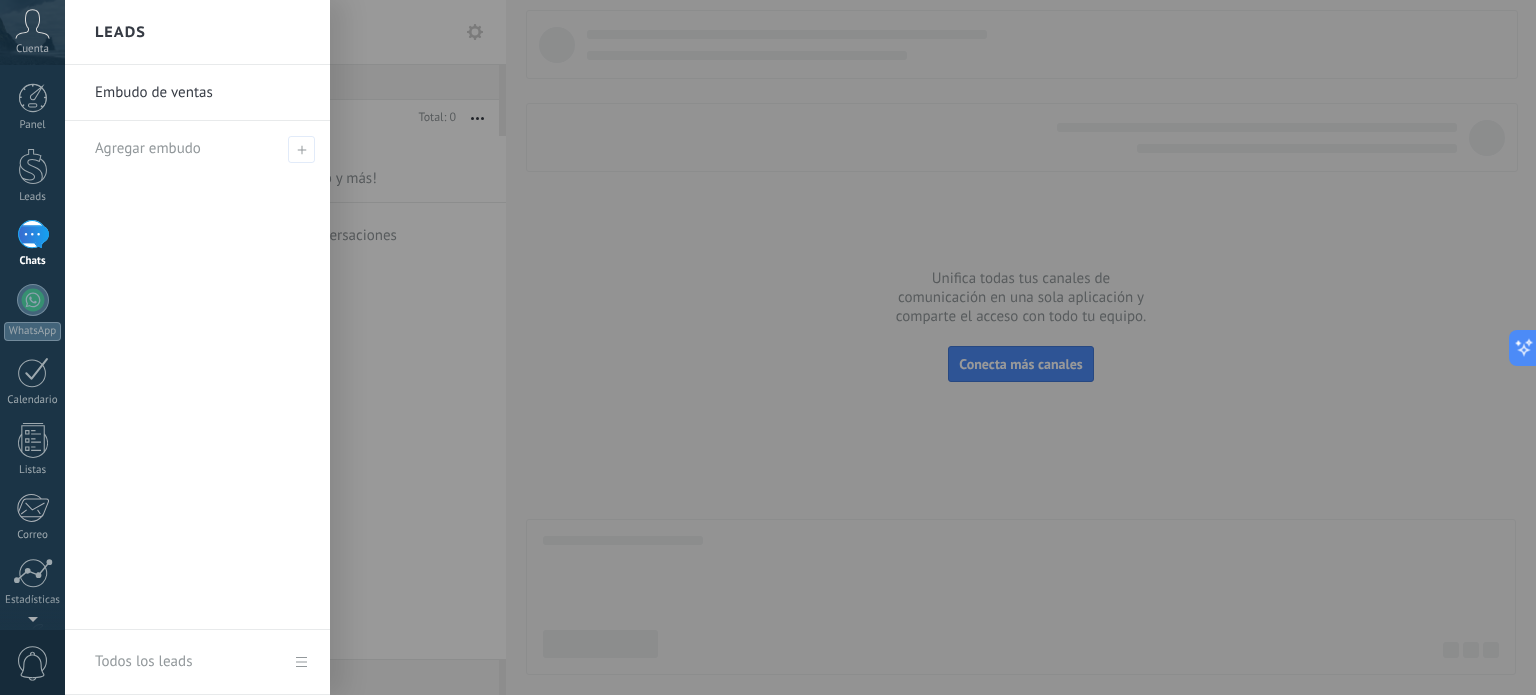 click at bounding box center [833, 347] 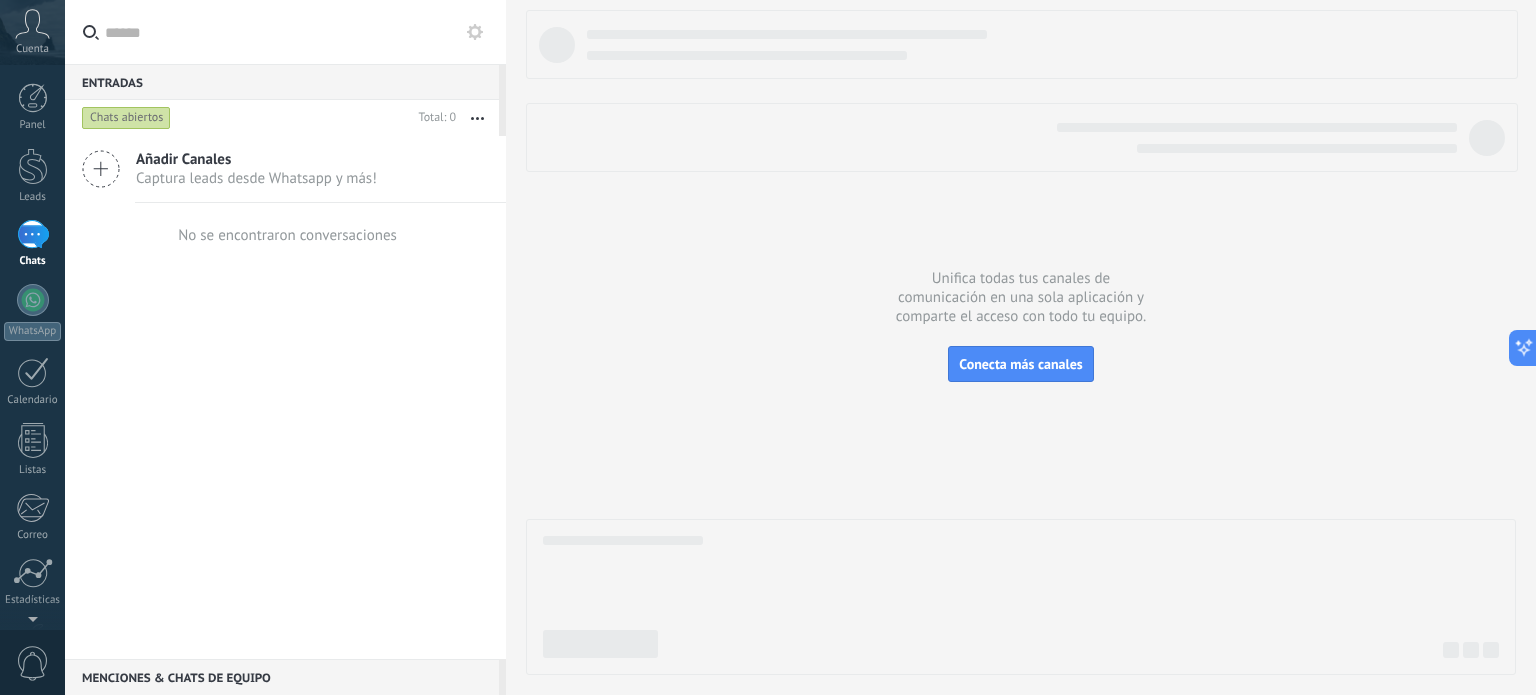 click 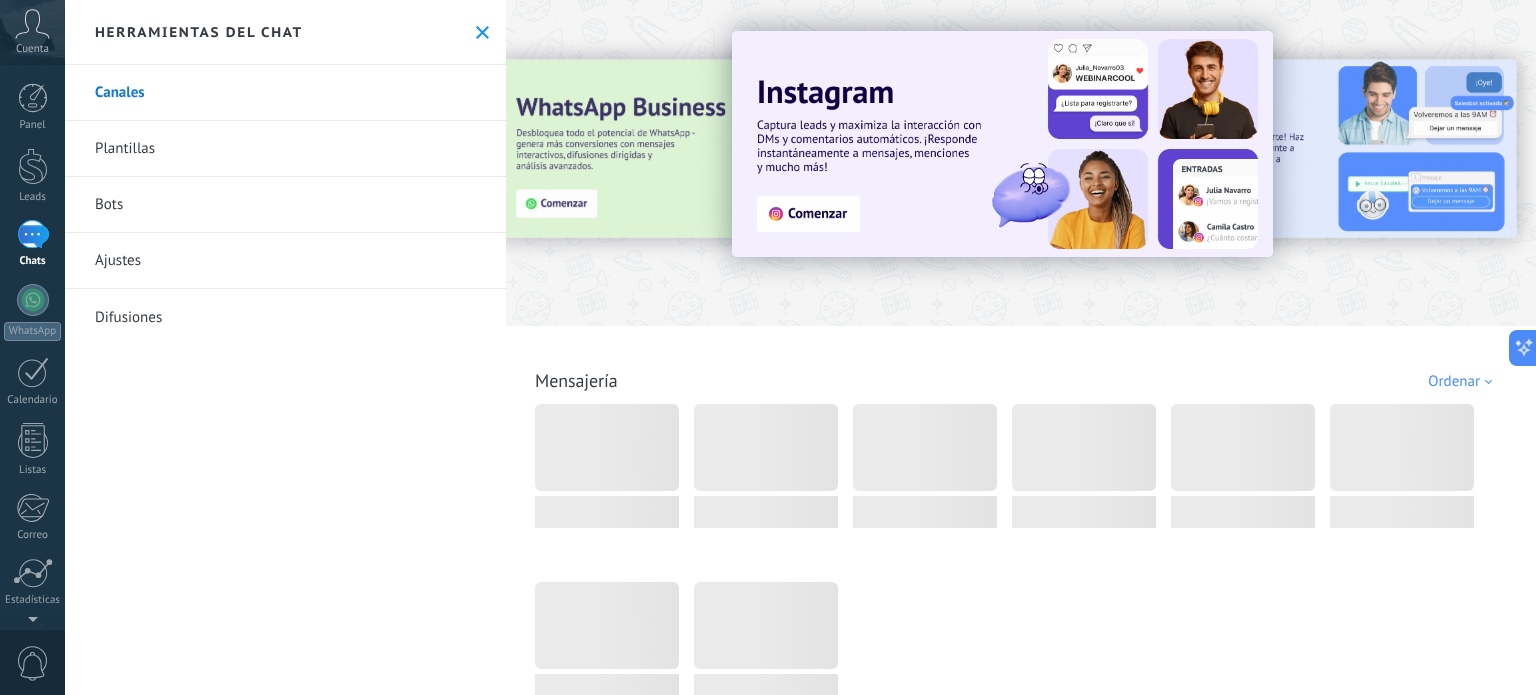 click 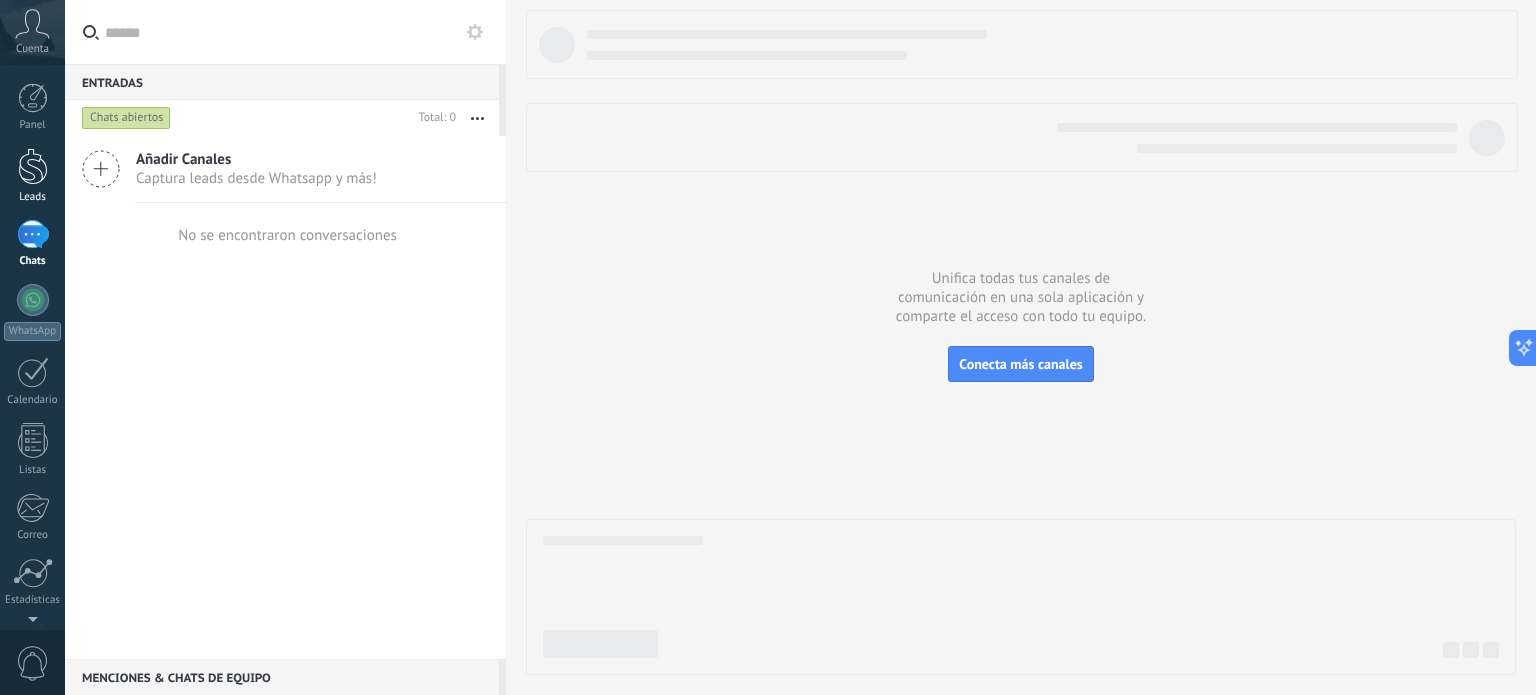 click on "Leads" at bounding box center (32, 176) 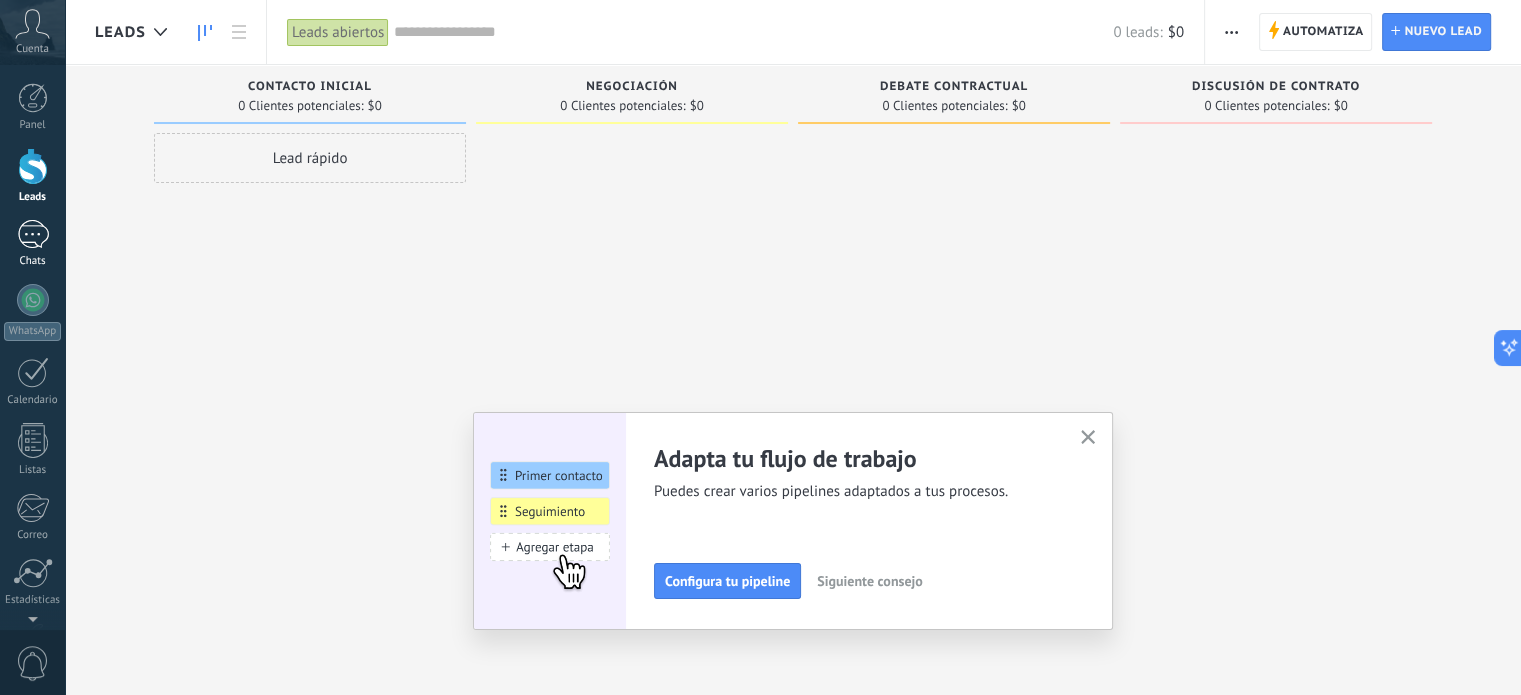 click on "Chats" at bounding box center (33, 261) 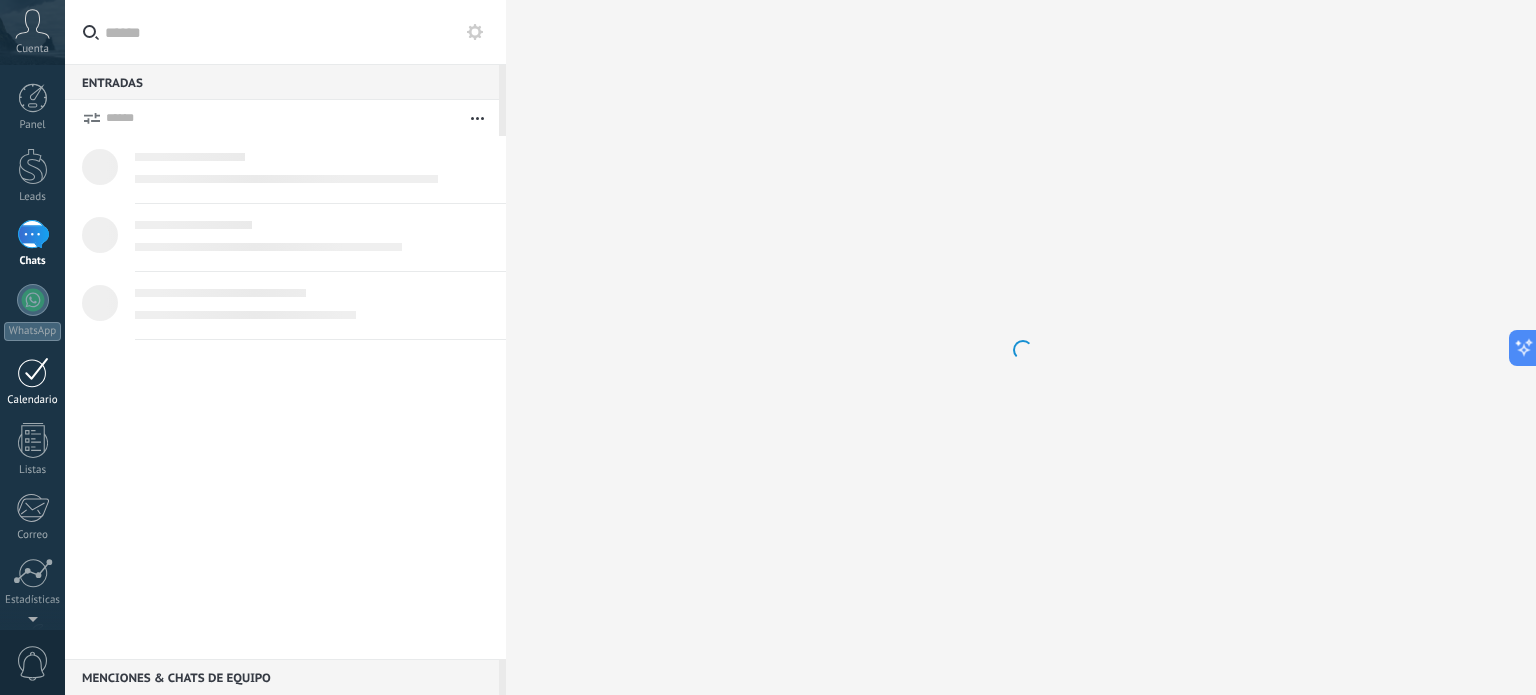 click on "Calendario" at bounding box center (33, 400) 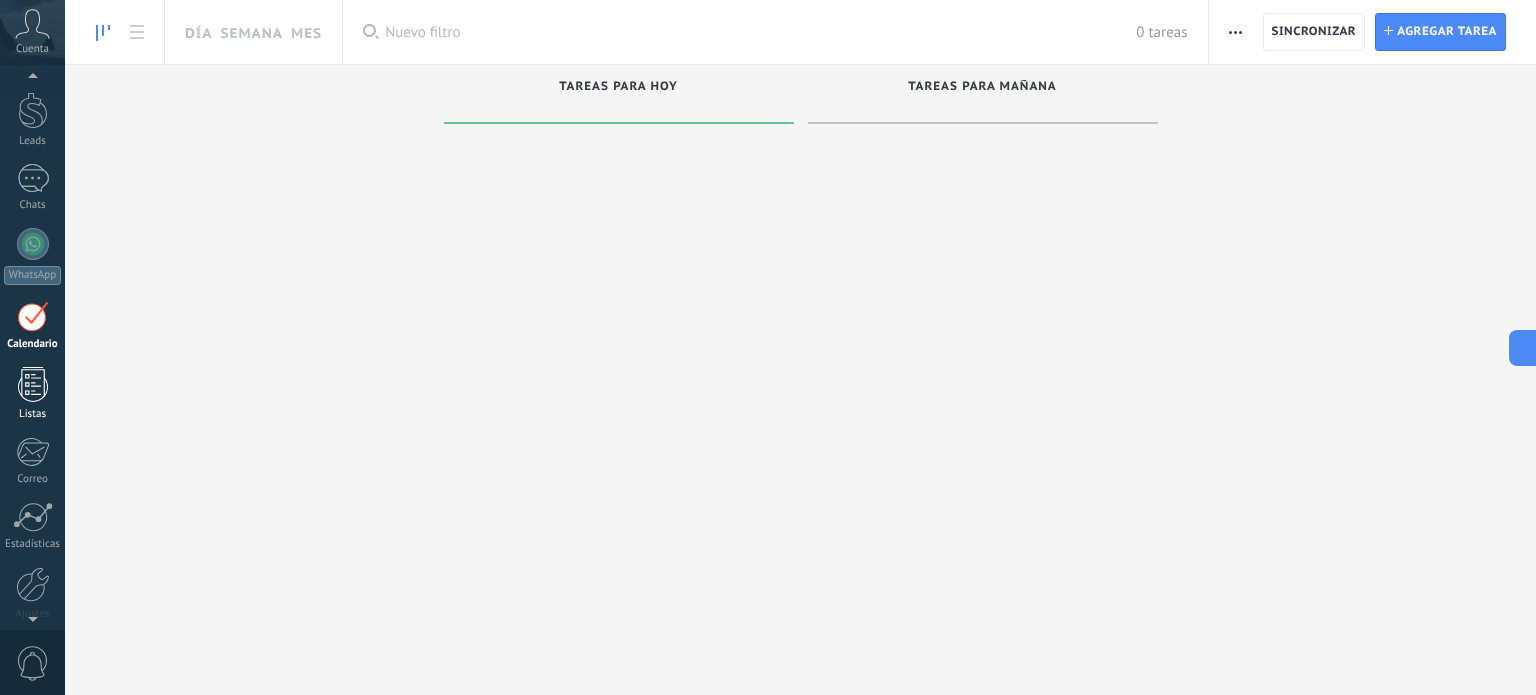 scroll, scrollTop: 56, scrollLeft: 0, axis: vertical 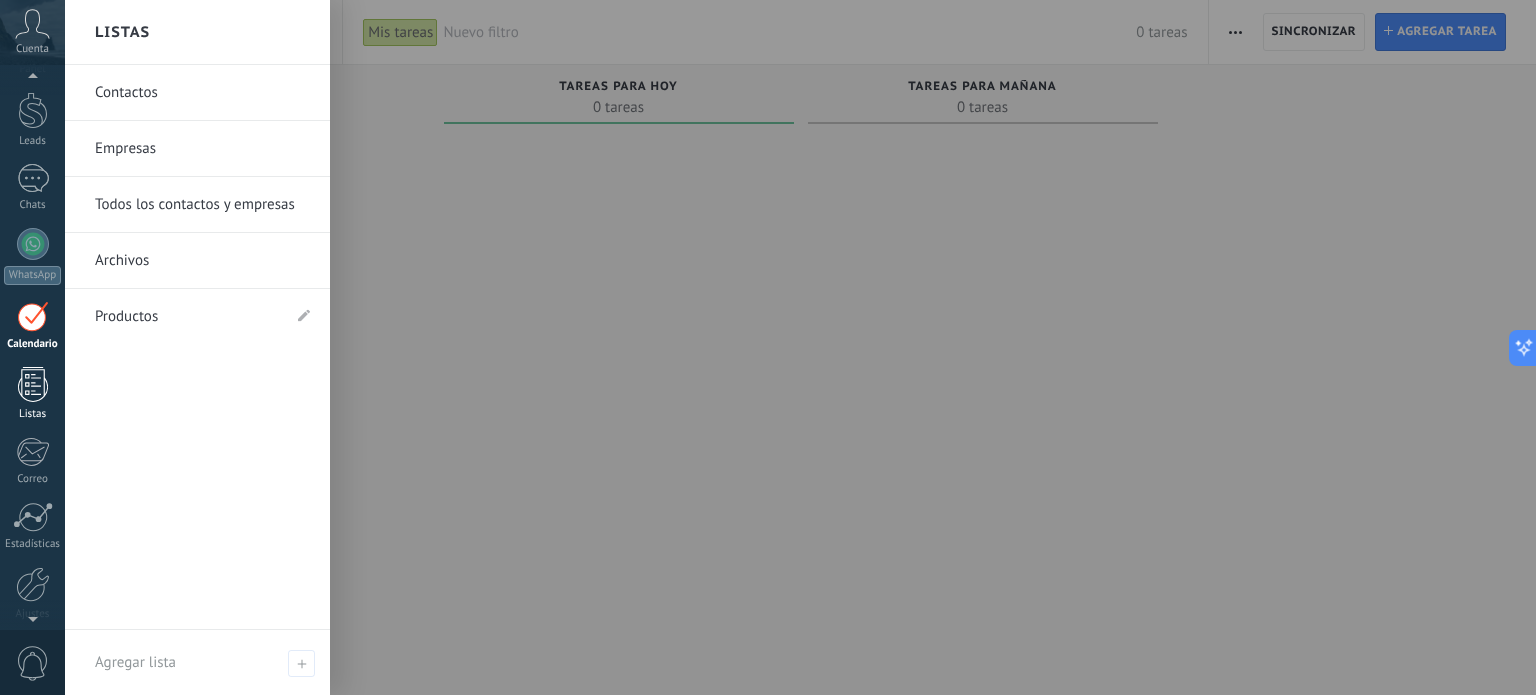 click at bounding box center [33, 384] 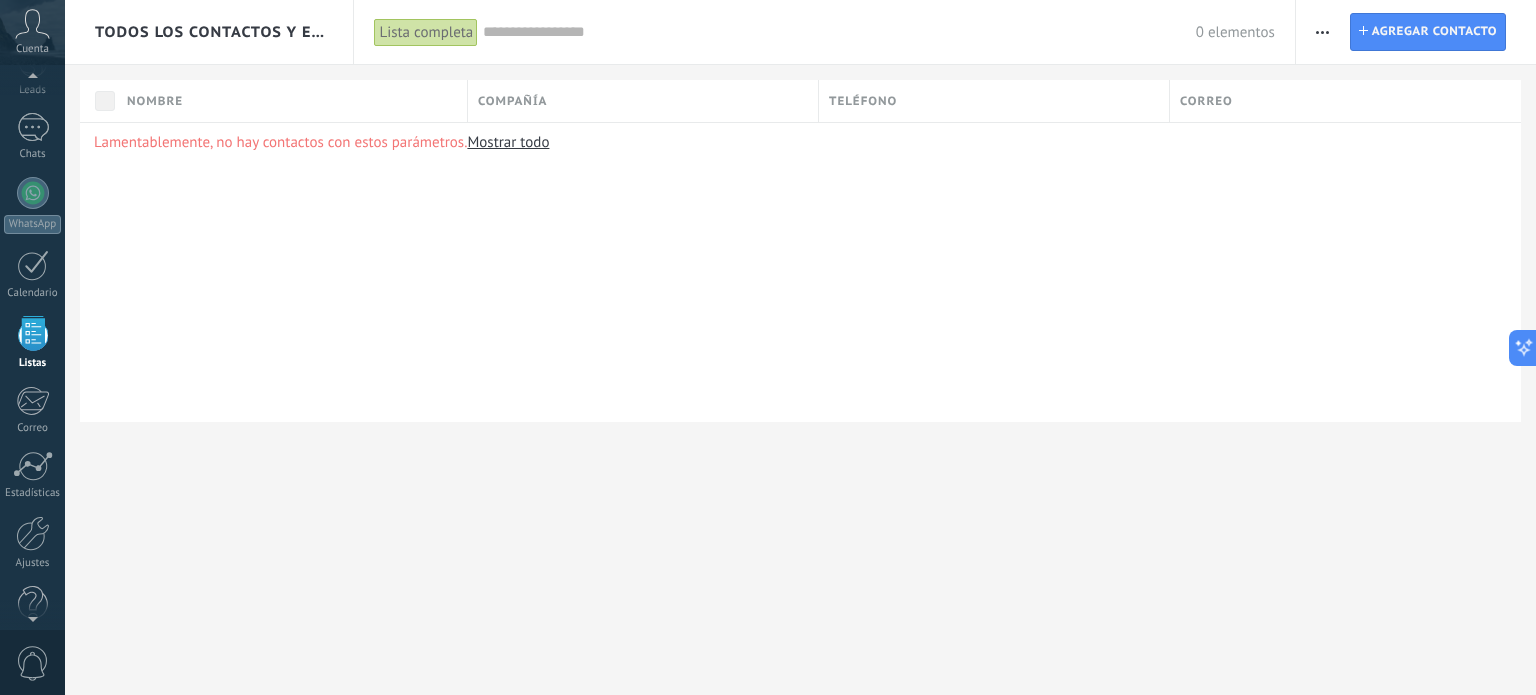 scroll, scrollTop: 123, scrollLeft: 0, axis: vertical 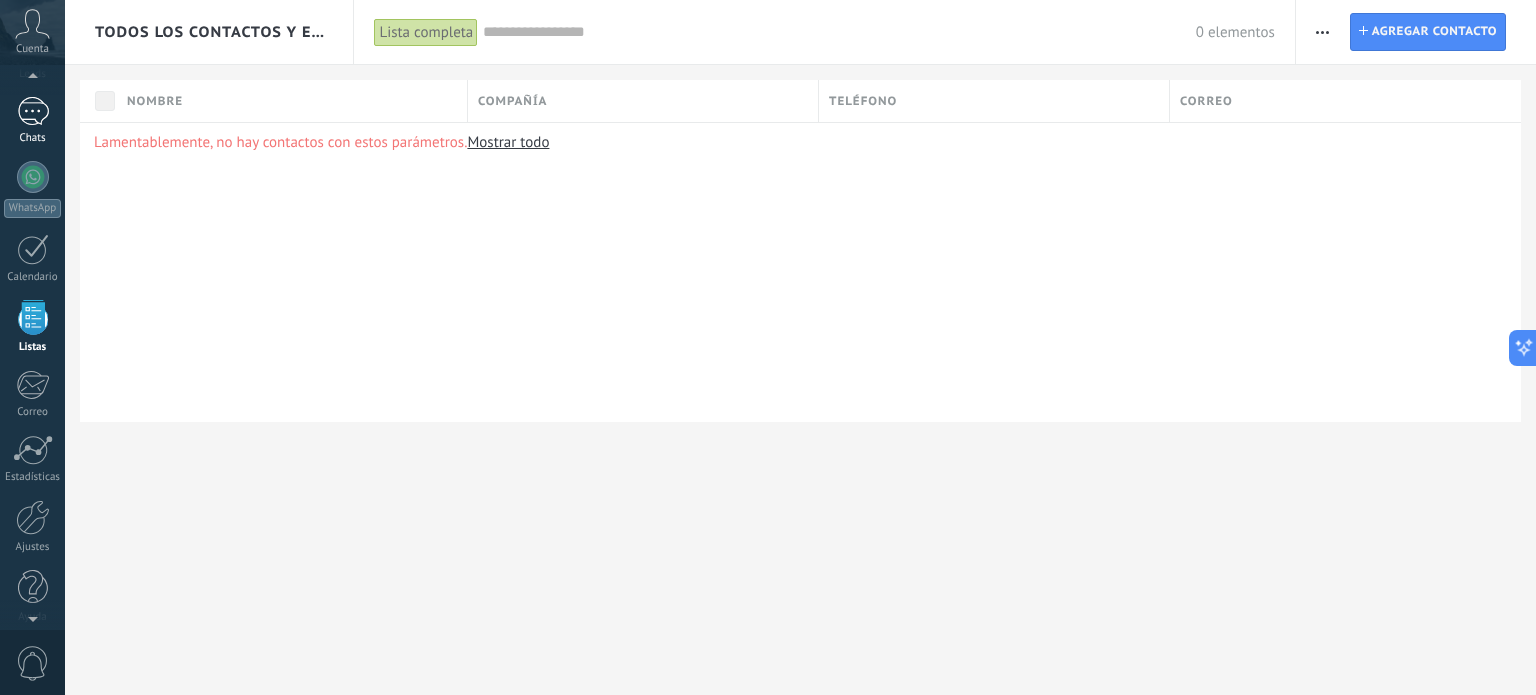 click on "Chats" at bounding box center (32, 121) 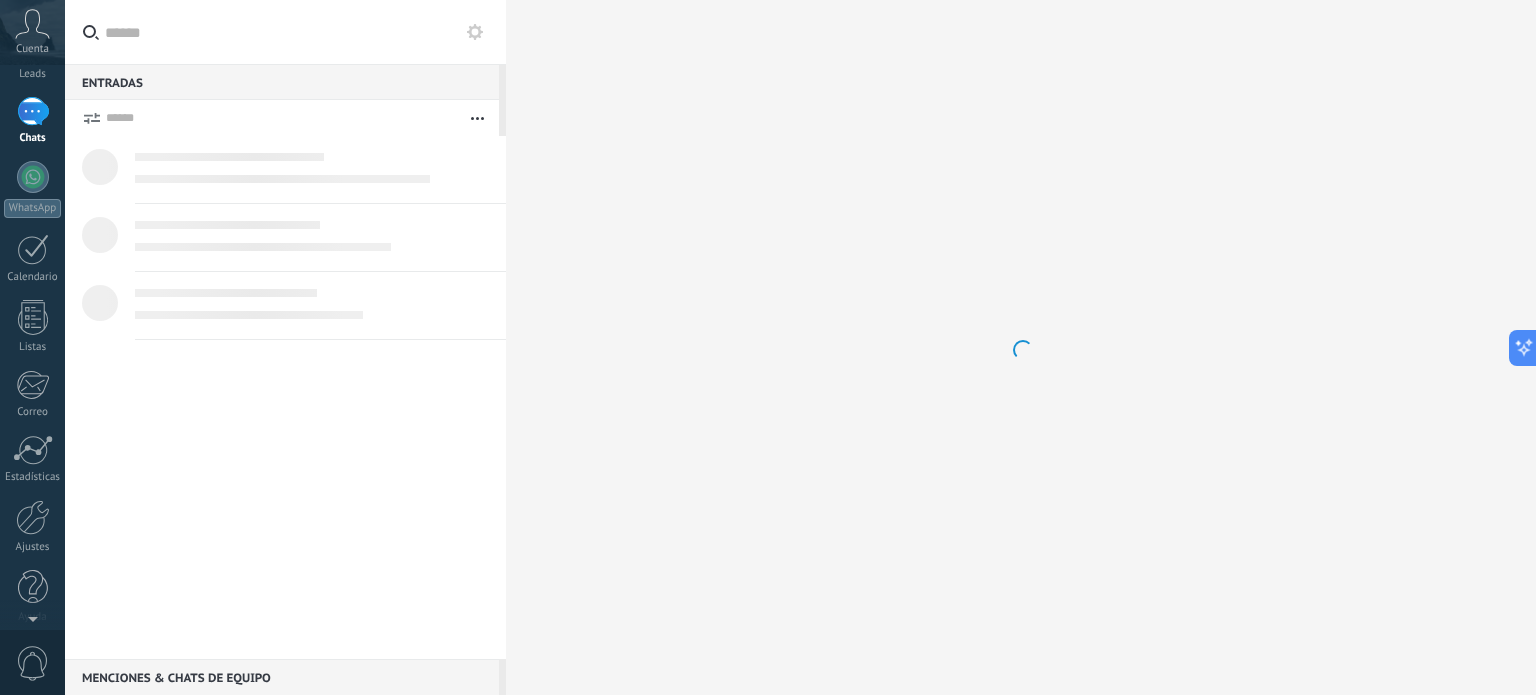 scroll, scrollTop: 0, scrollLeft: 0, axis: both 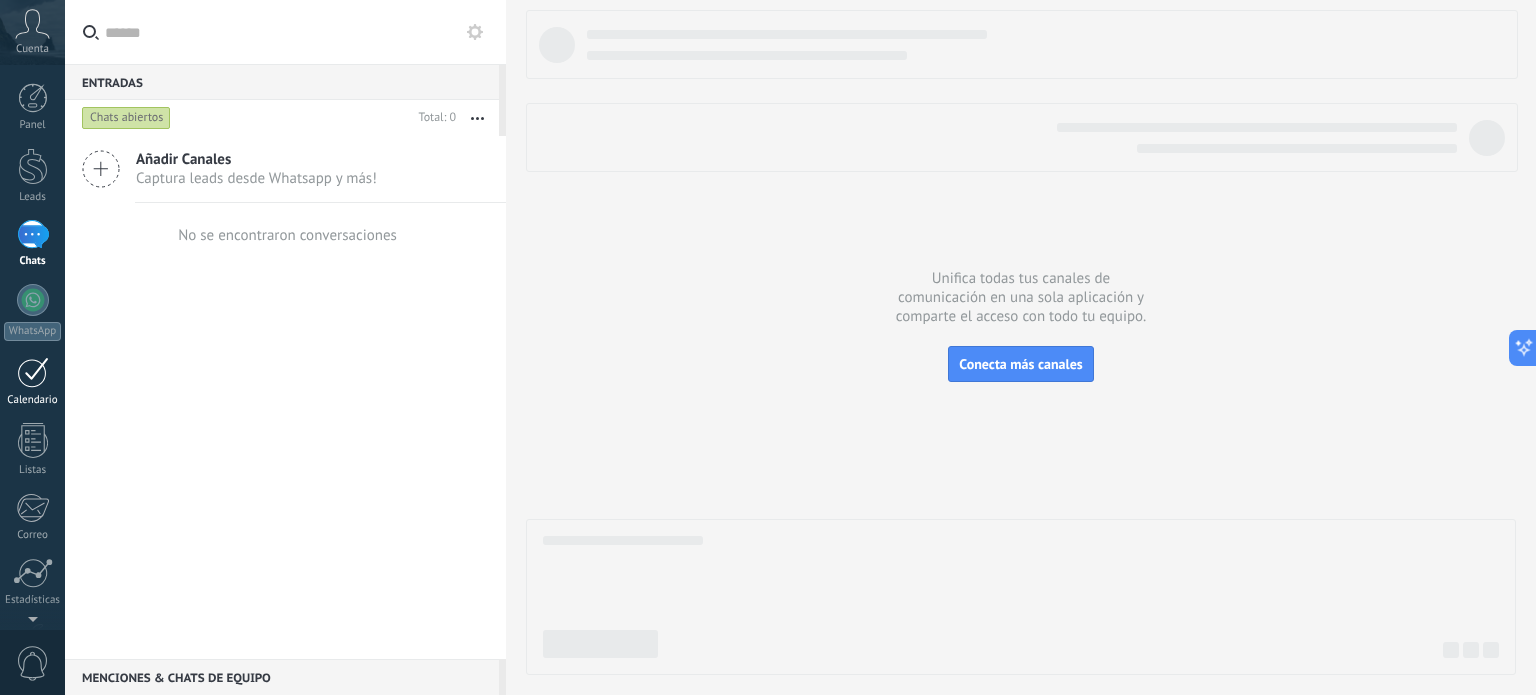 click at bounding box center [33, 372] 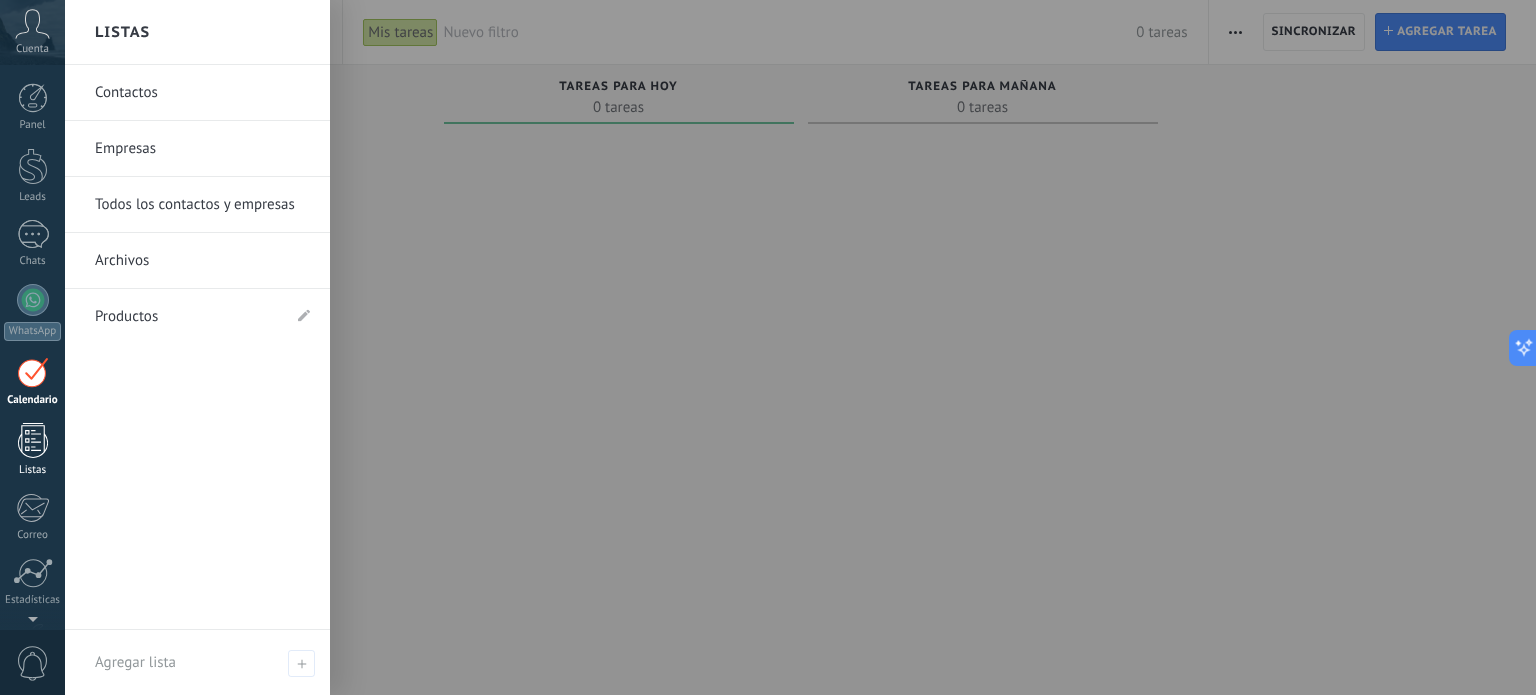click at bounding box center [33, 440] 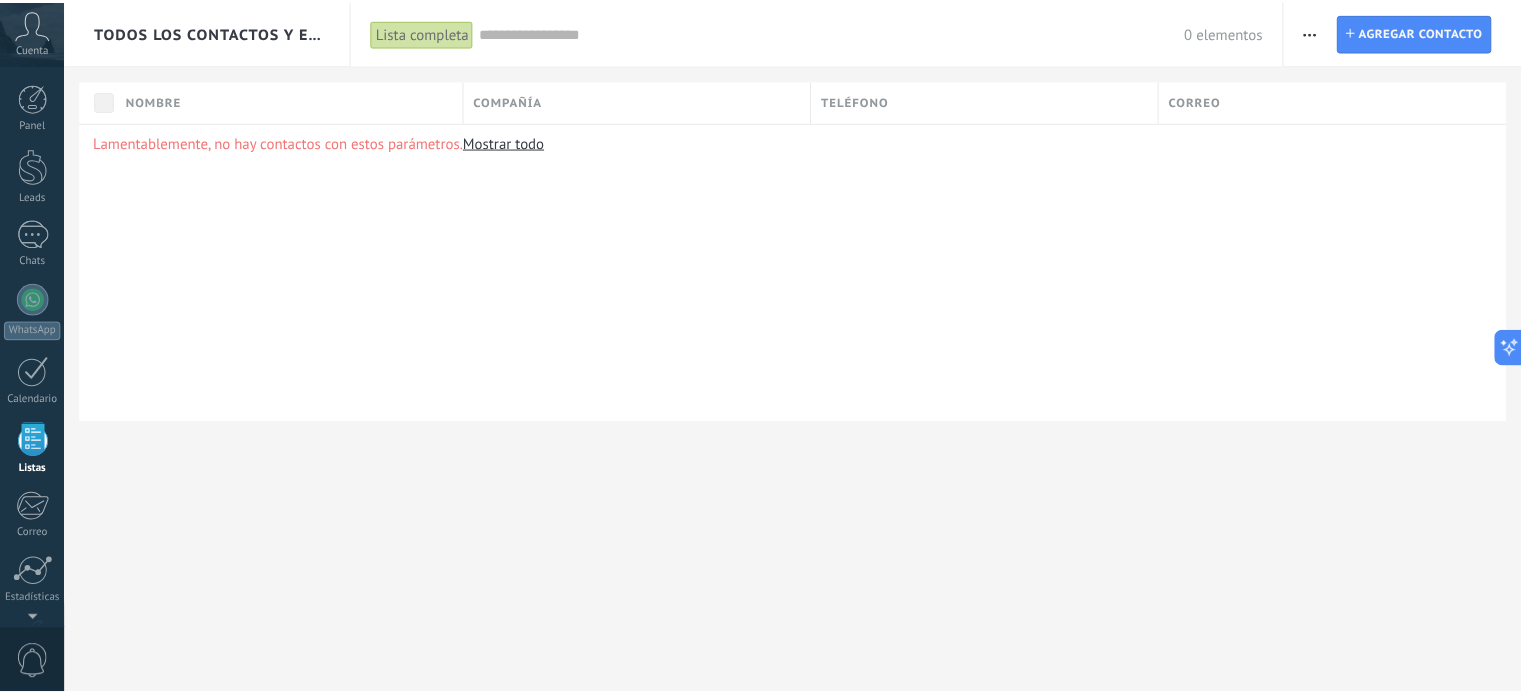 scroll, scrollTop: 123, scrollLeft: 0, axis: vertical 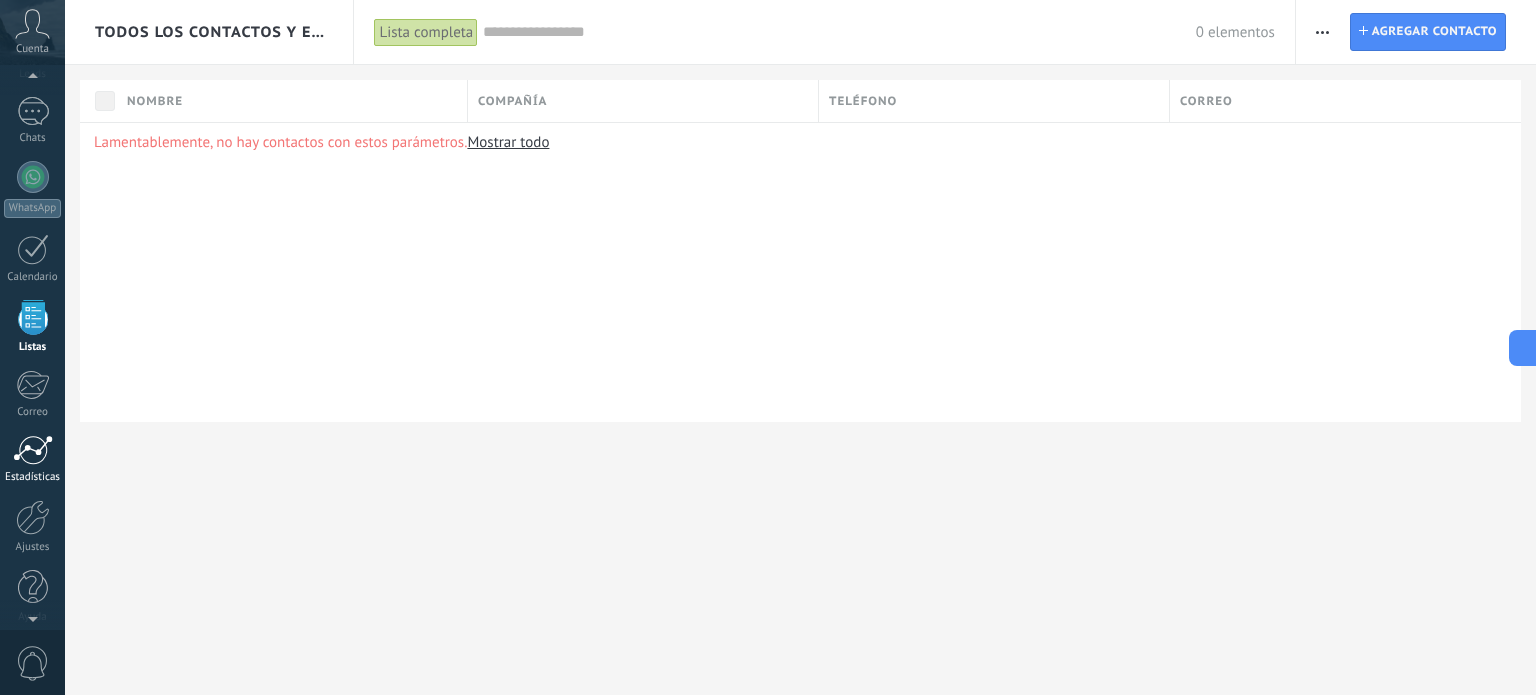 click at bounding box center (33, 450) 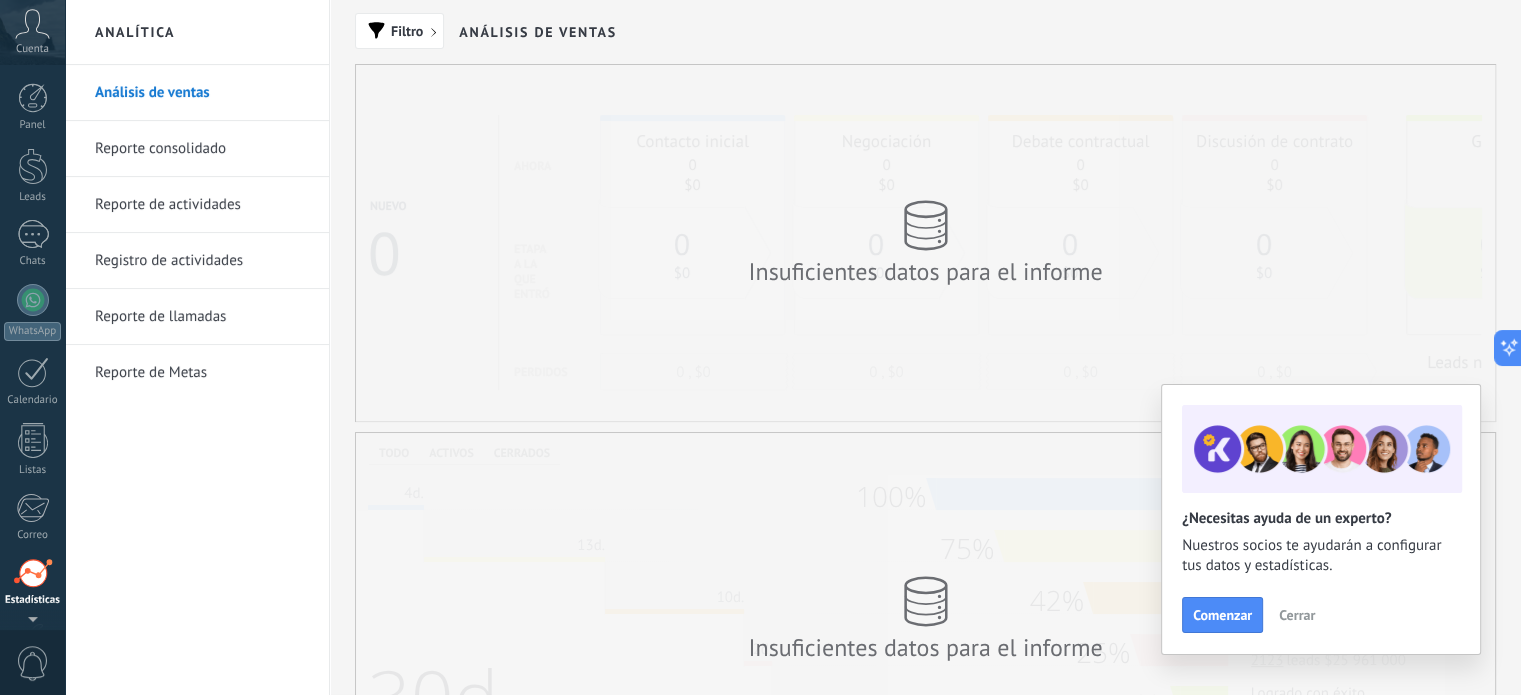 scroll, scrollTop: 136, scrollLeft: 0, axis: vertical 